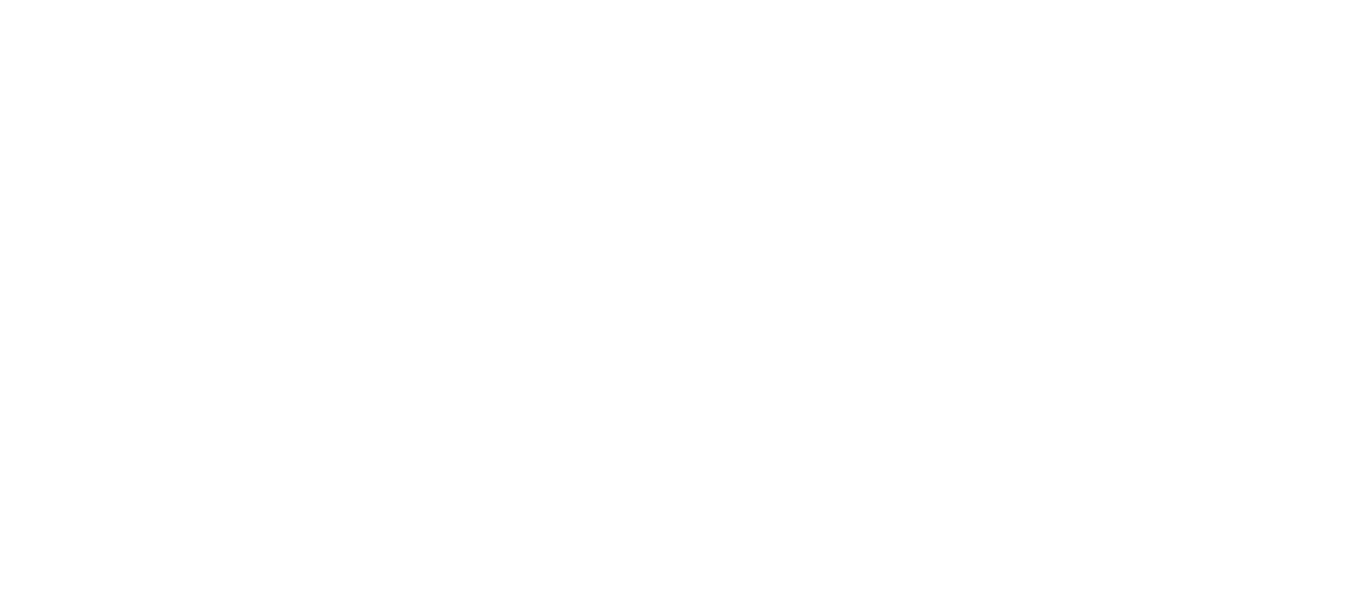 scroll, scrollTop: 0, scrollLeft: 0, axis: both 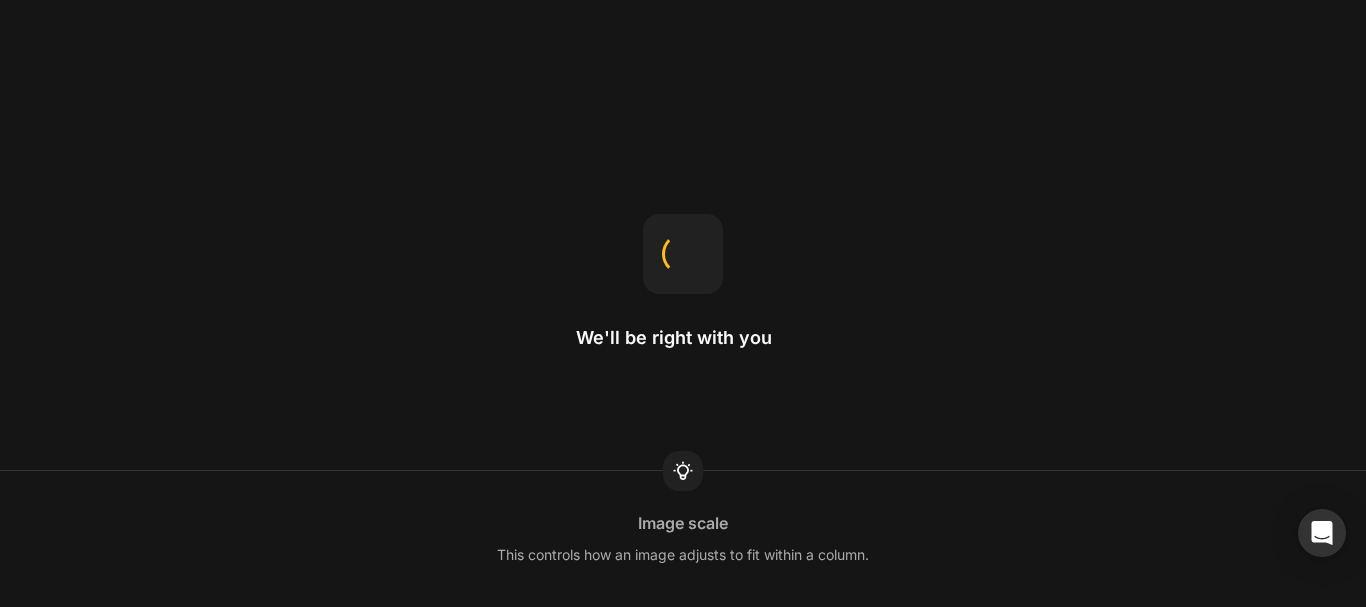 click on "We'll be right with you Image scale This controls how an image adjusts to fit within a column." at bounding box center [683, 303] 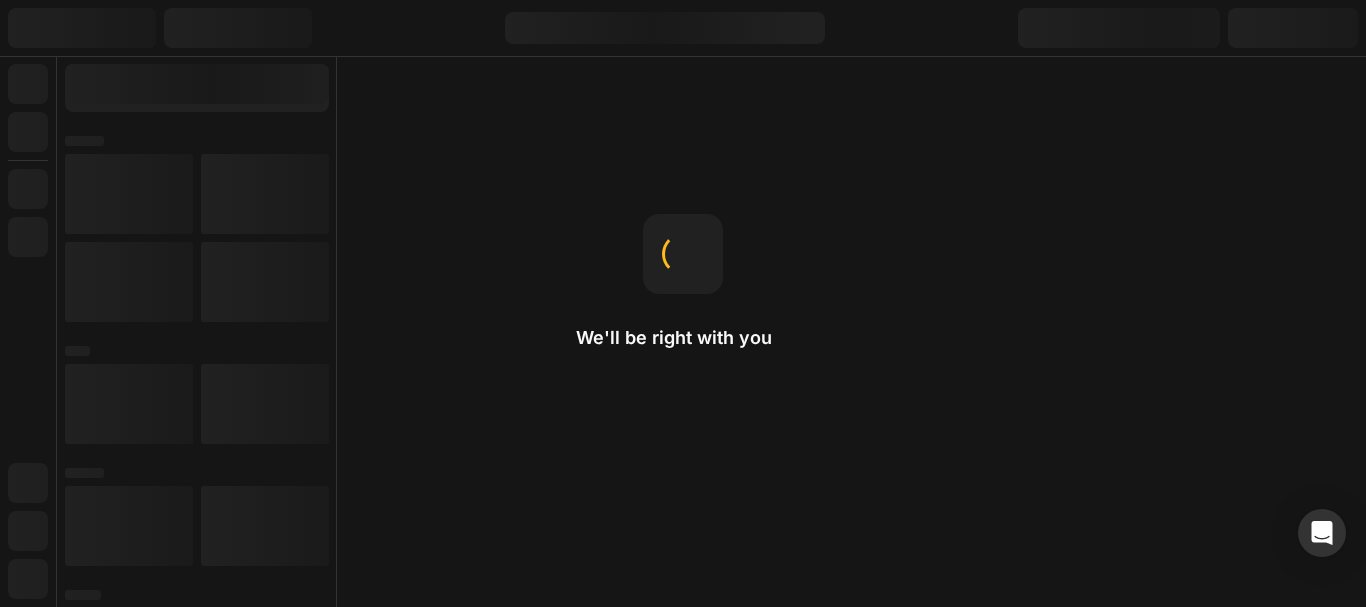click on "We'll be right with you Change page type You can convert a landing page to any other page type, or vice versa, using the 'Clone to other page type' feature." at bounding box center (683, 303) 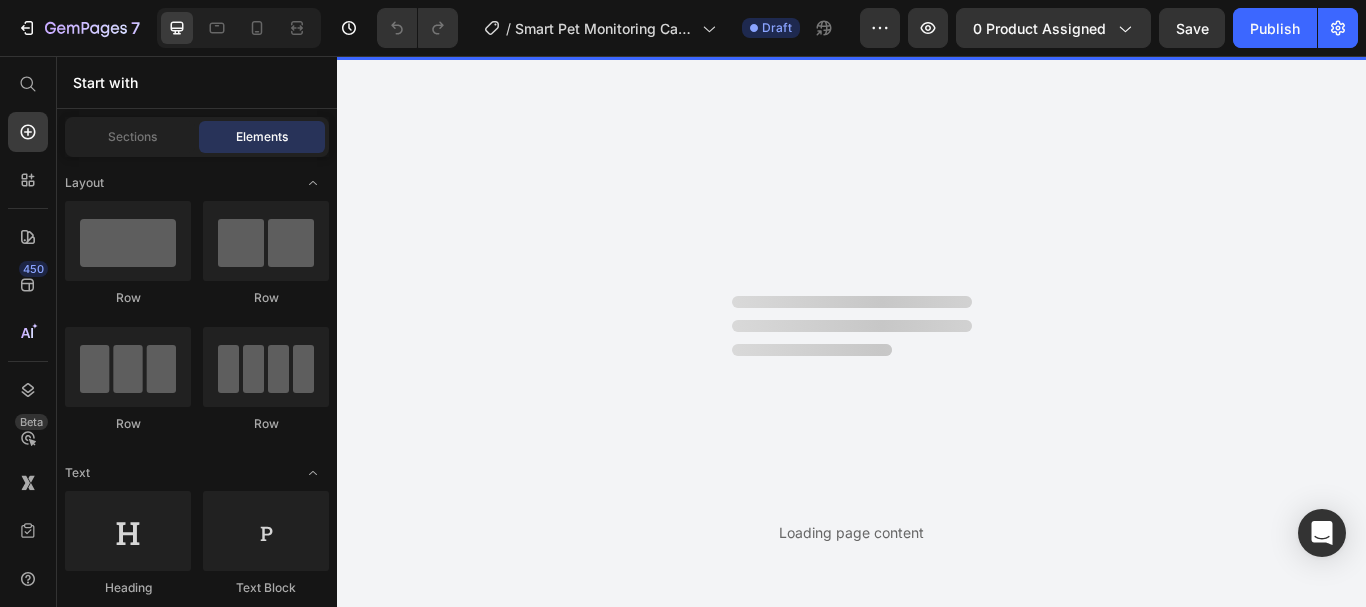 scroll, scrollTop: 0, scrollLeft: 0, axis: both 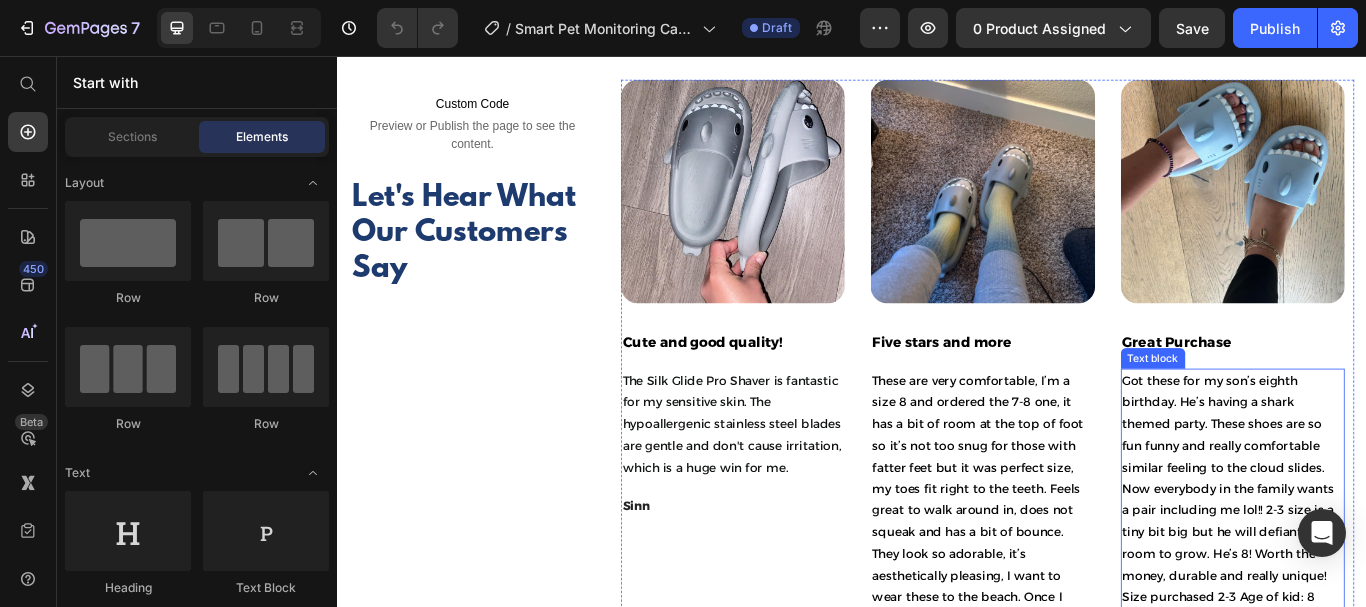 click on "Got these for my son’s eighth birthday. He’s having a shark themed party. These shoes are so fun funny and really comfortable similar feeling to the cloud slides. Now everybody in the family wants a pair including me lol!! 2-3 size is a tiny bit big but he will defiantly have room to grow. He’s 8! Worth the money, durable and really unique! Size purchased 2-3 Age of kid: 8" at bounding box center (1380, 561) 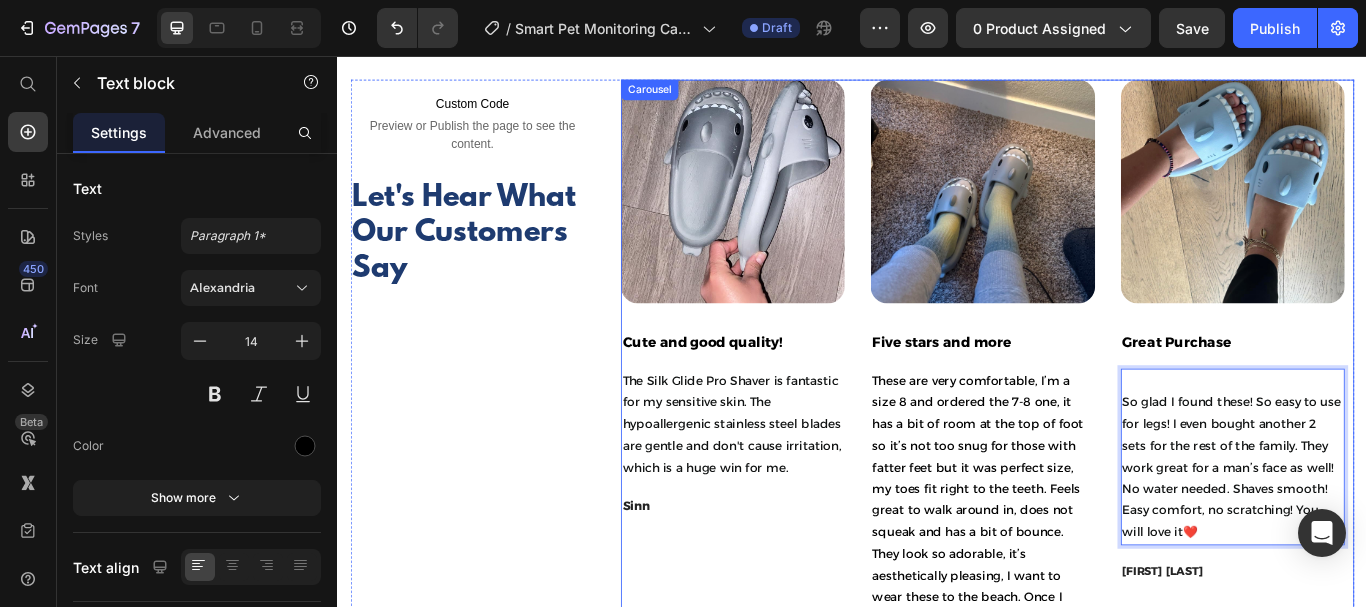 scroll, scrollTop: 29, scrollLeft: 0, axis: vertical 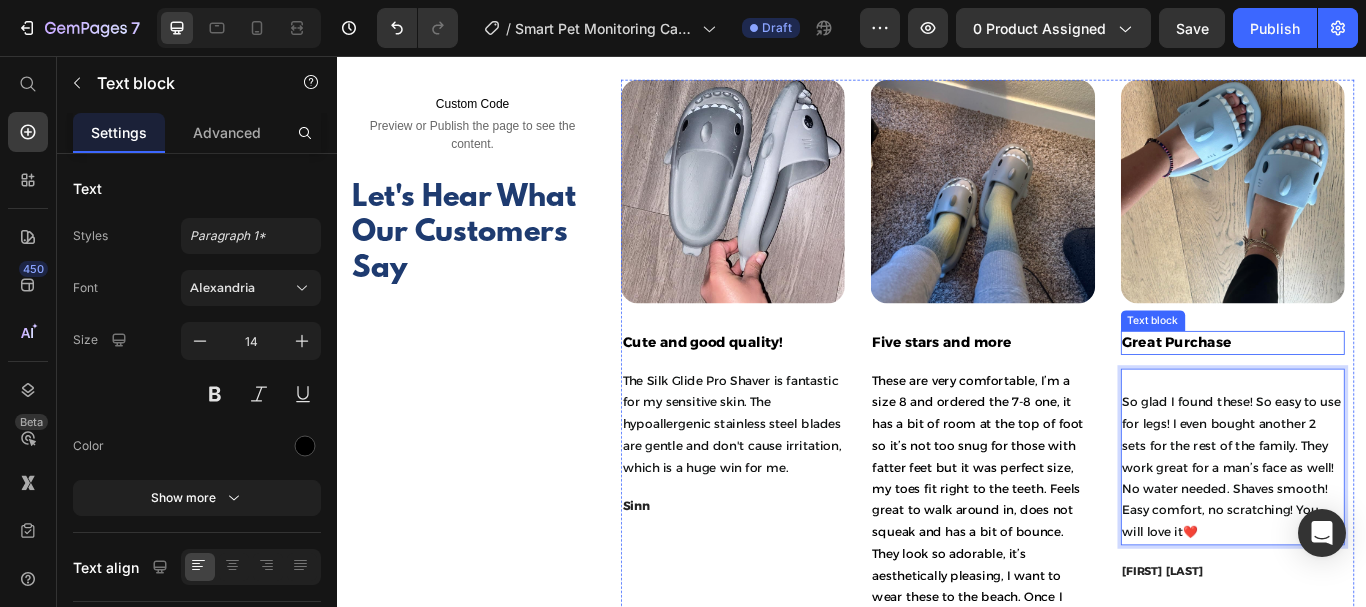 click on "Great Purchase" at bounding box center (1380, 391) 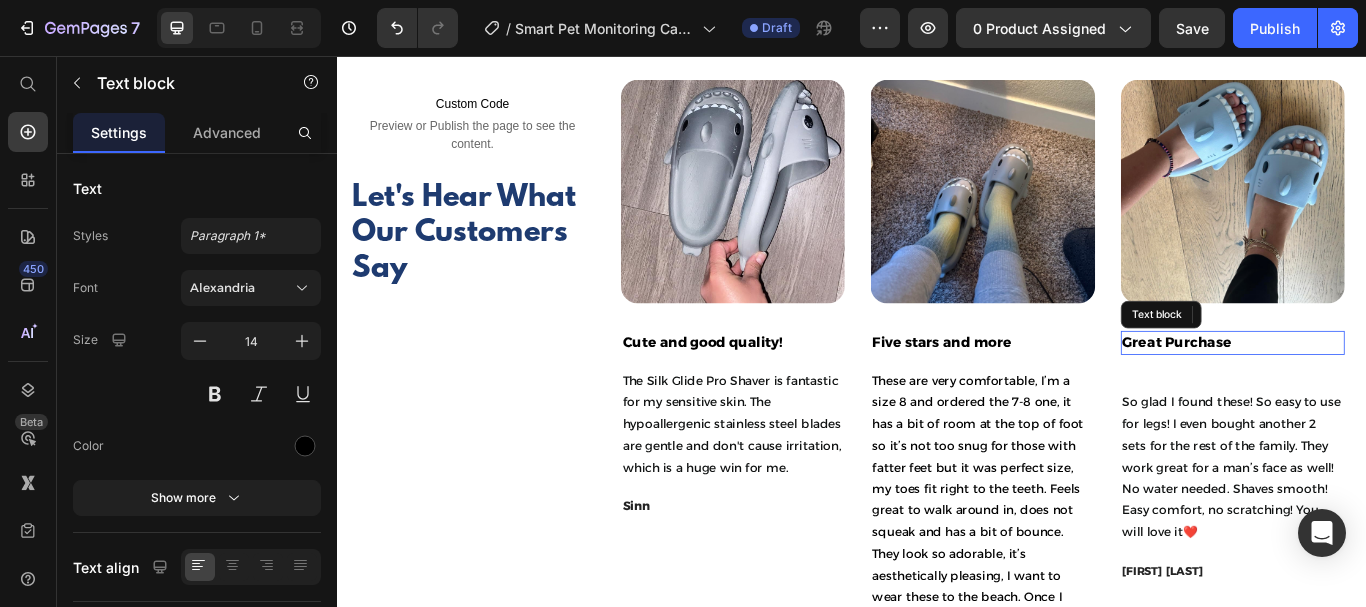 click on "Great Purchase" at bounding box center (1380, 391) 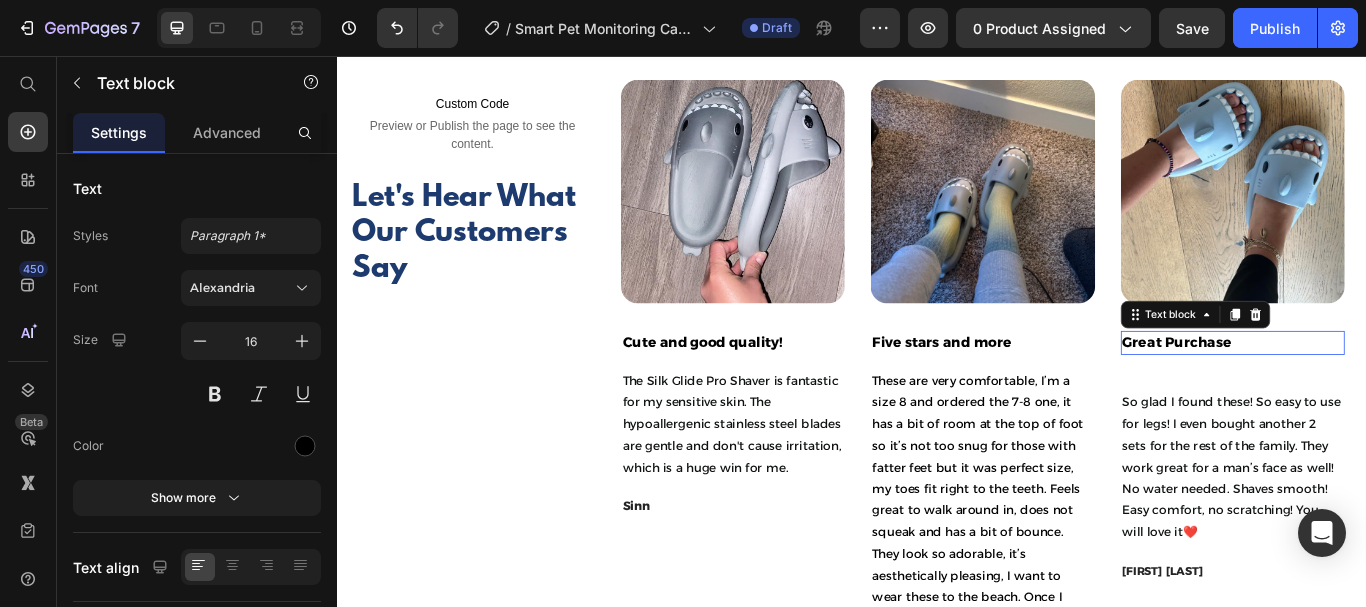 click on "Great Purchase" at bounding box center (1380, 391) 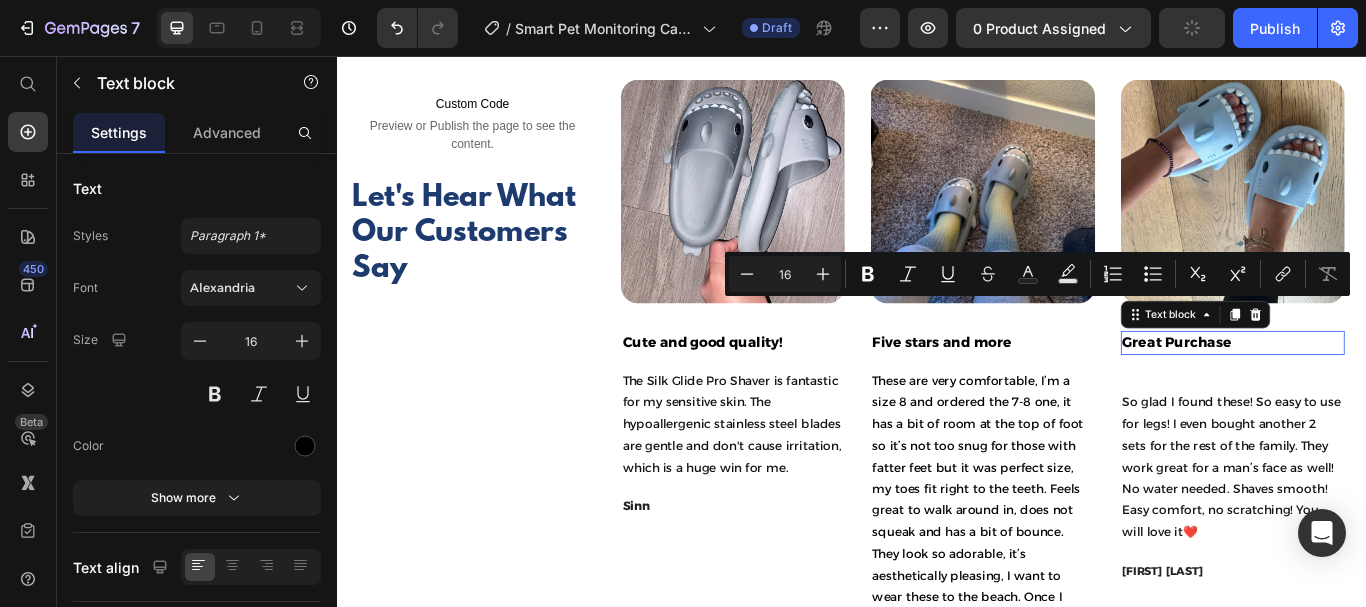 scroll, scrollTop: 0, scrollLeft: 0, axis: both 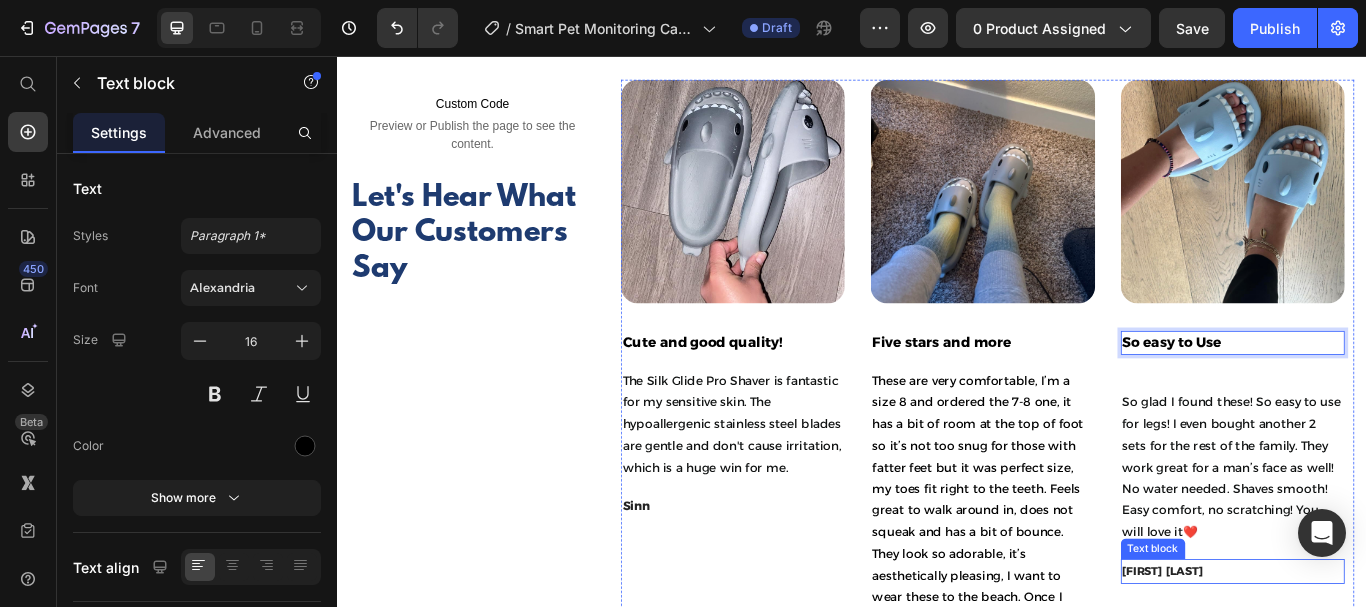 click on "[FIRST] [LAST]" at bounding box center [1299, 657] 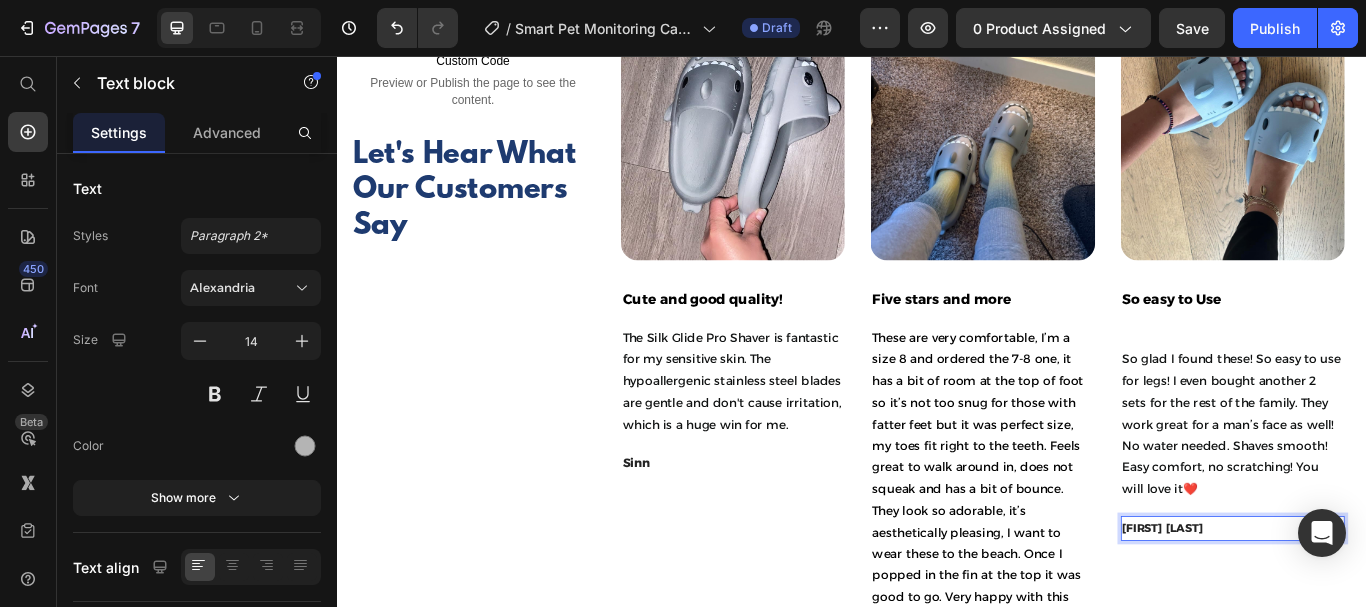 scroll, scrollTop: 5223, scrollLeft: 0, axis: vertical 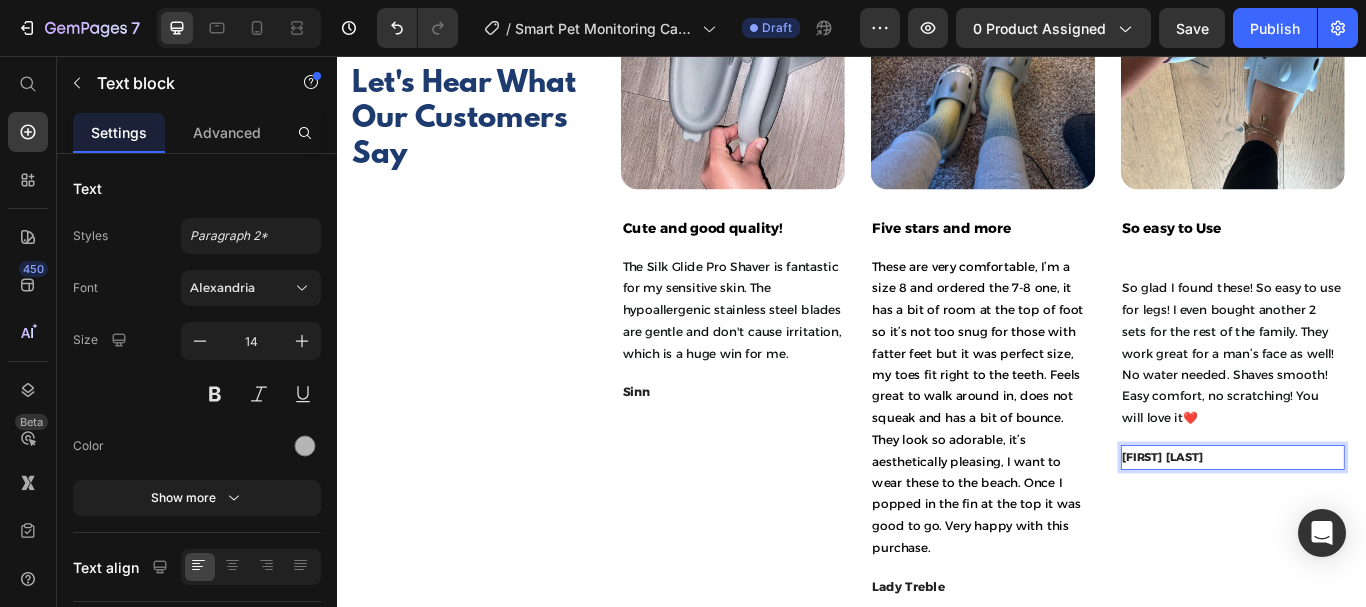 click on "[FIRST] [LAST]" at bounding box center (1299, 524) 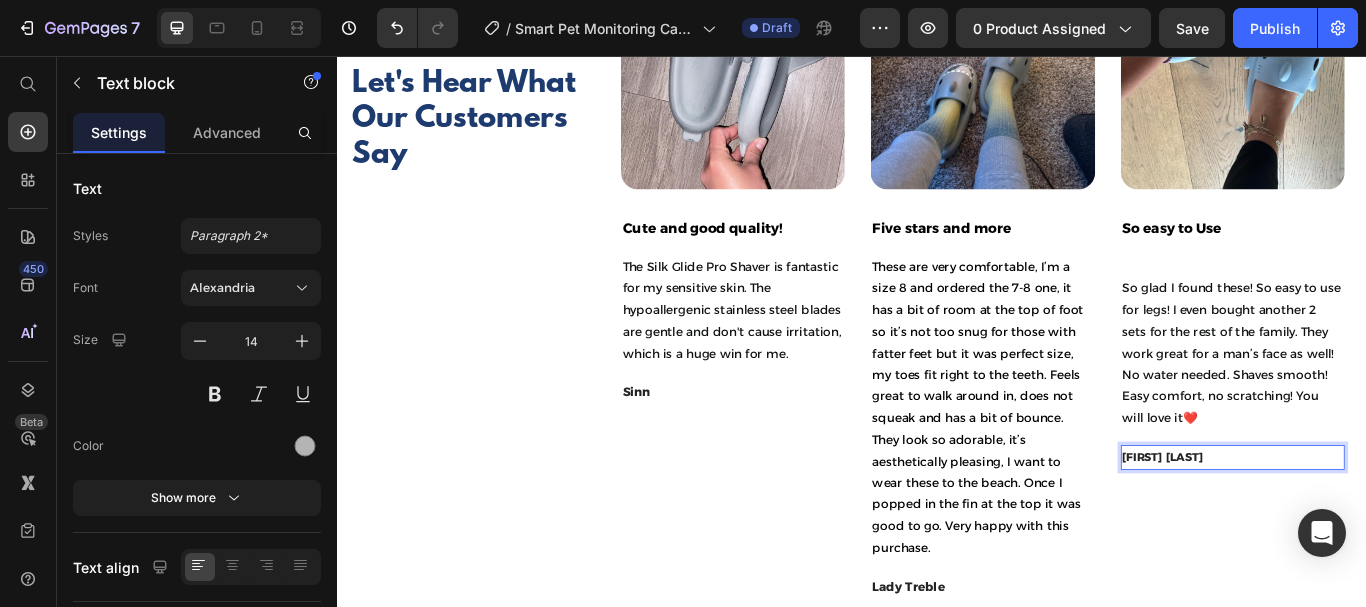 click on "[FIRST]" at bounding box center (337, 56) 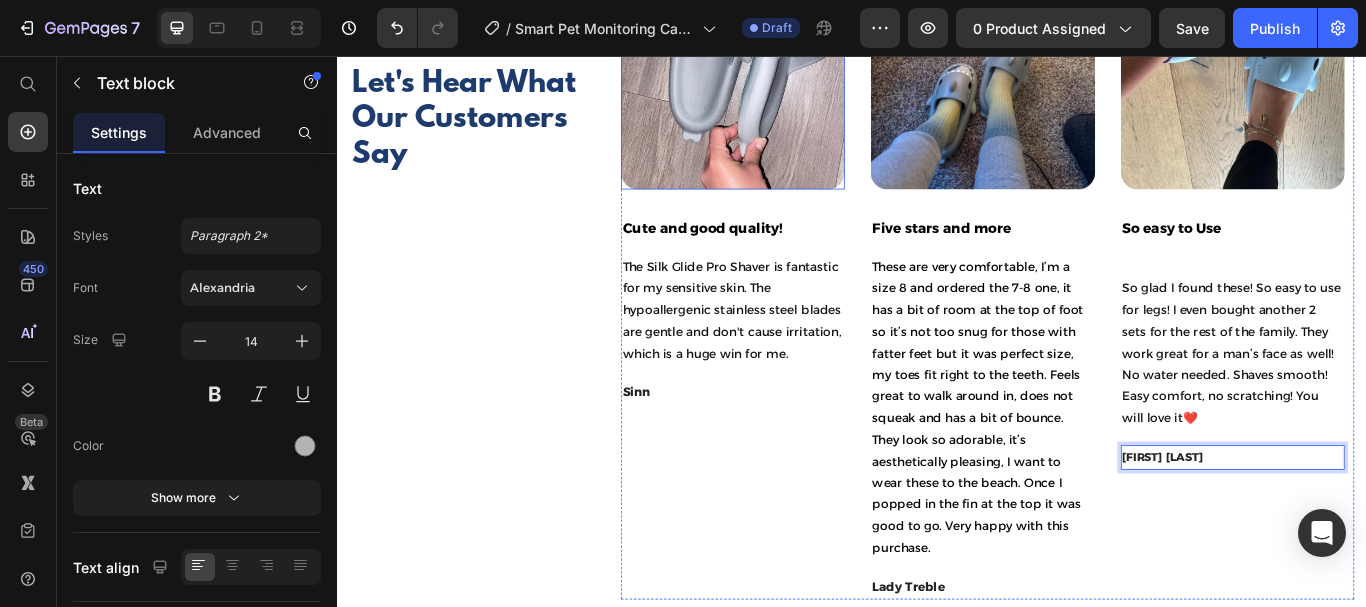 click at bounding box center [797, 81] 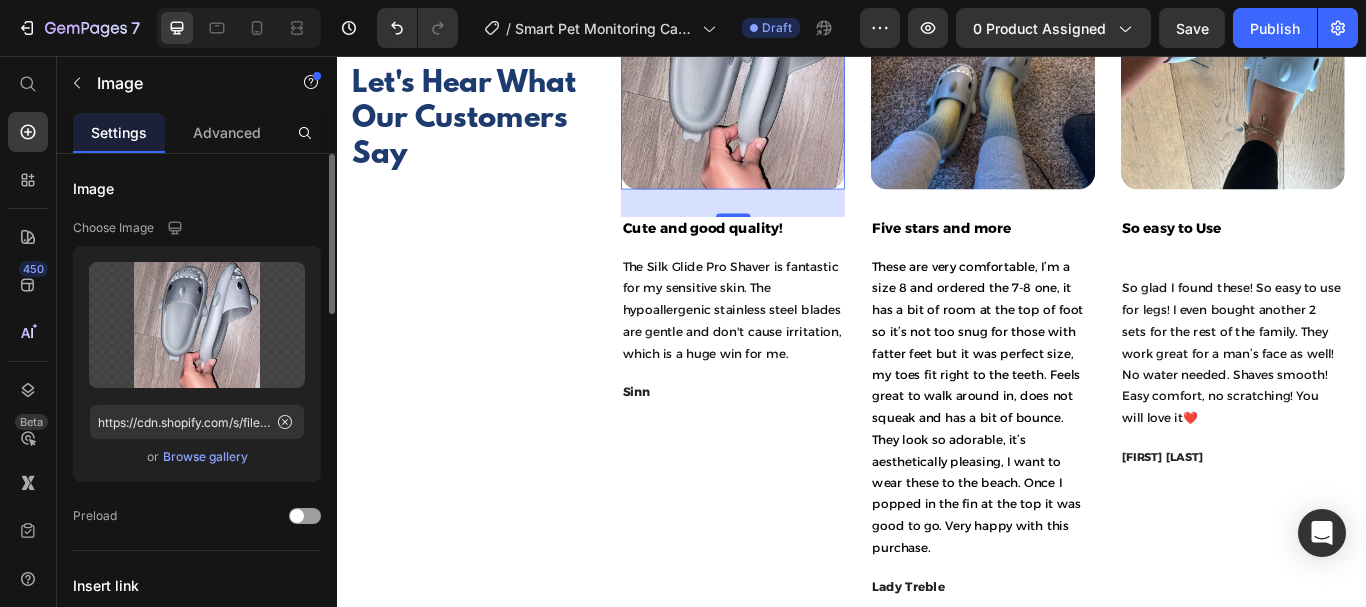 click on "Browse gallery" at bounding box center [205, 457] 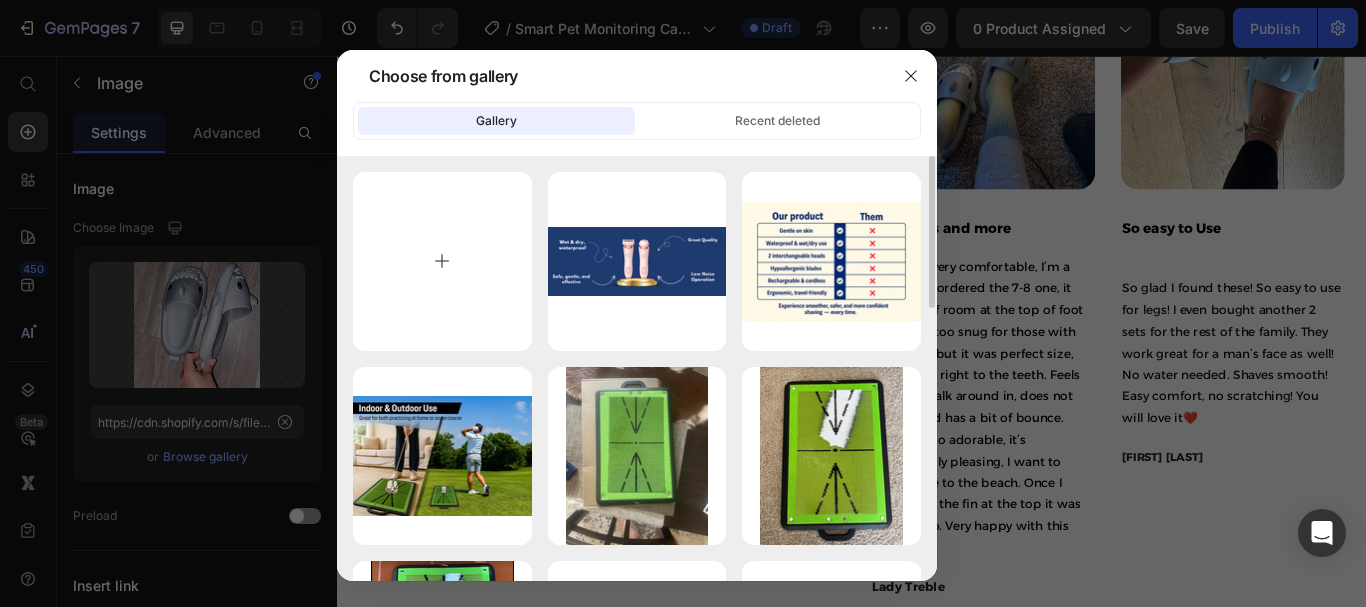 click at bounding box center [442, 261] 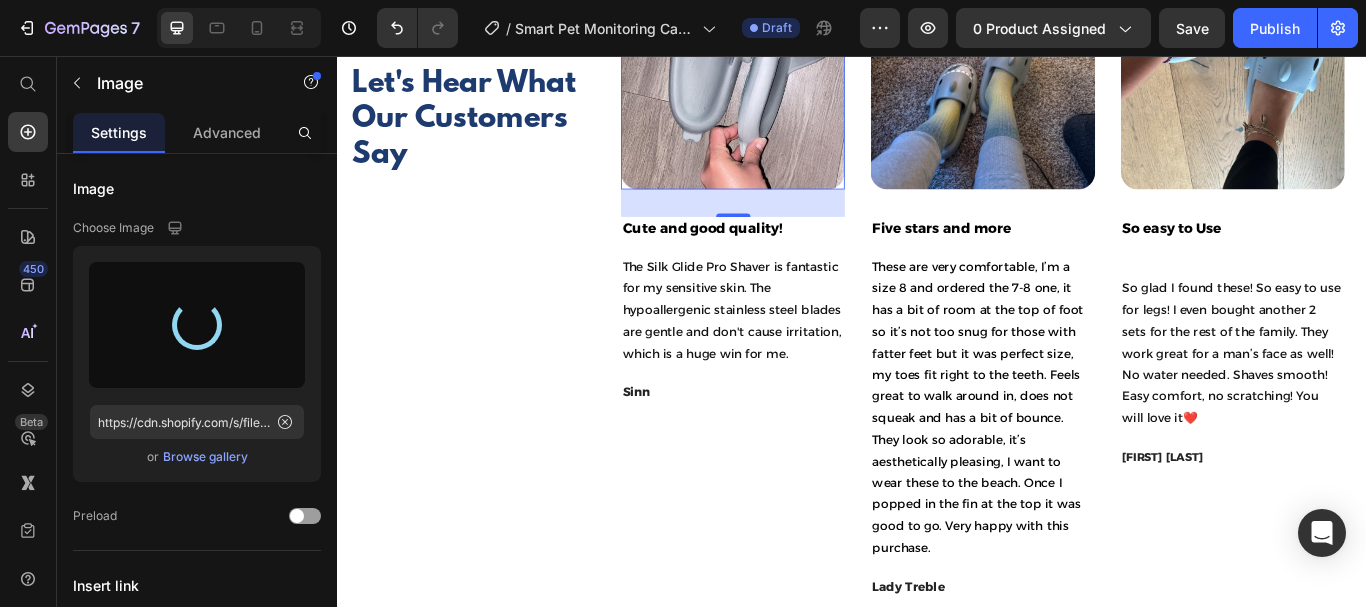 type on "https://cdn.shopify.com/s/files/1/0785/2041/8627/files/gempages_534826193967383692-8a95a325-6a7a-443a-a430-b9ddf9c1edd9.jpg" 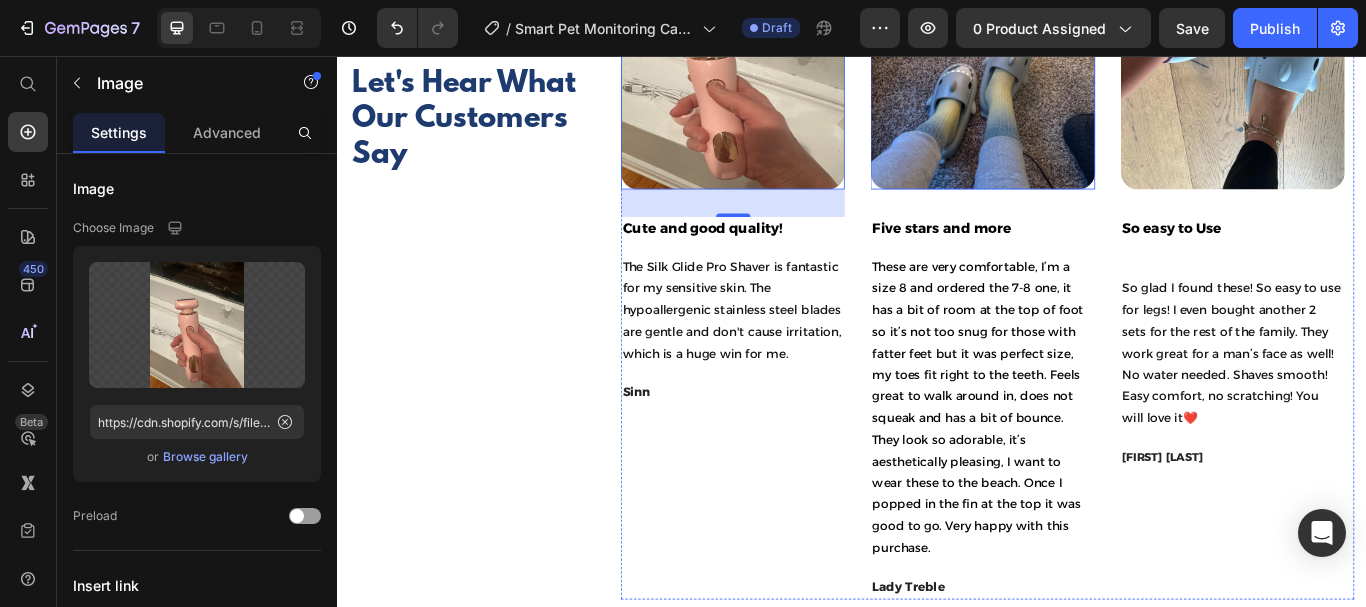 click at bounding box center (1088, 81) 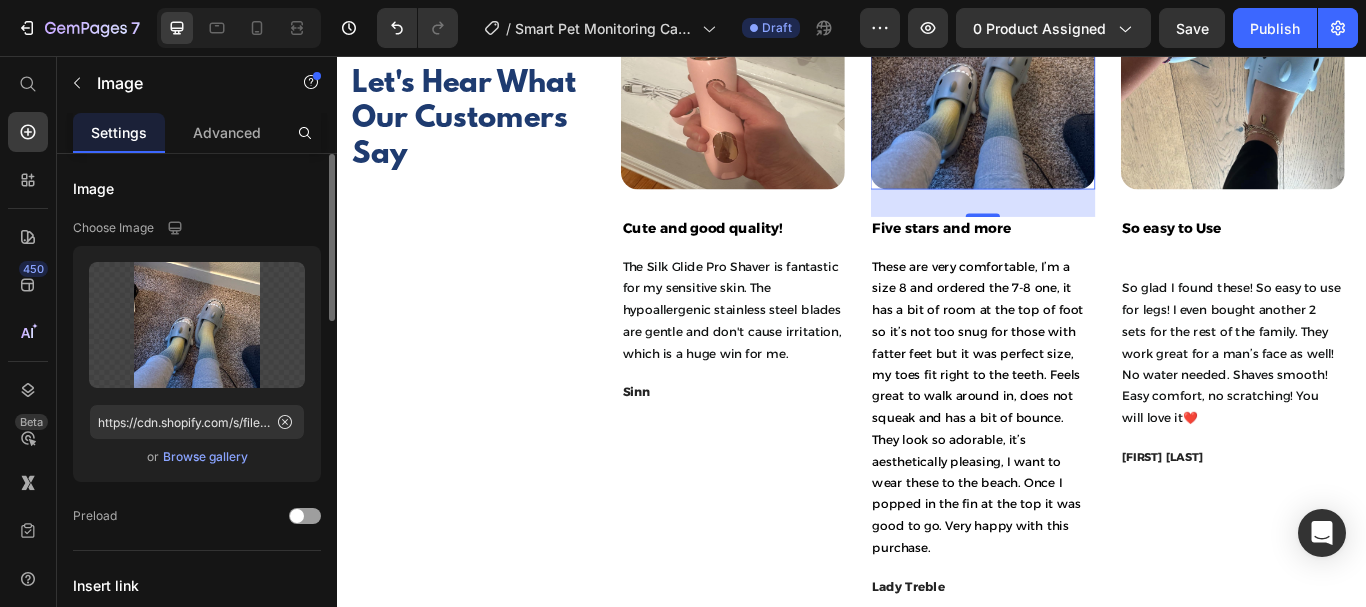 click on "Browse gallery" at bounding box center (205, 457) 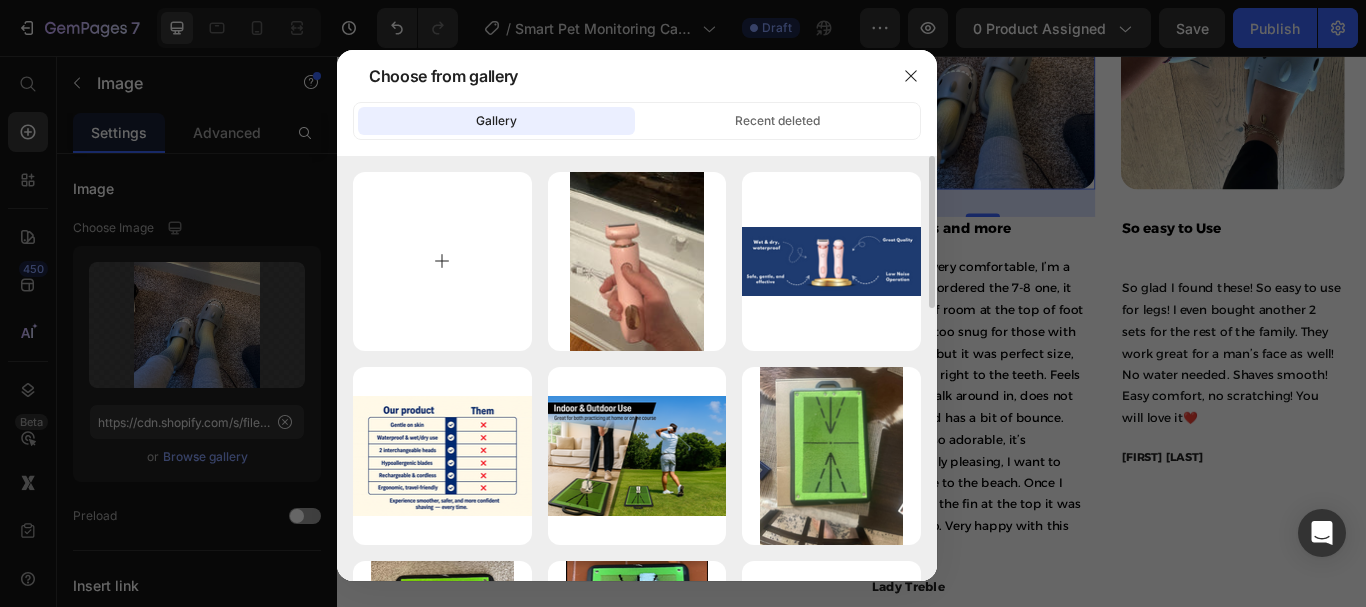 click at bounding box center [442, 261] 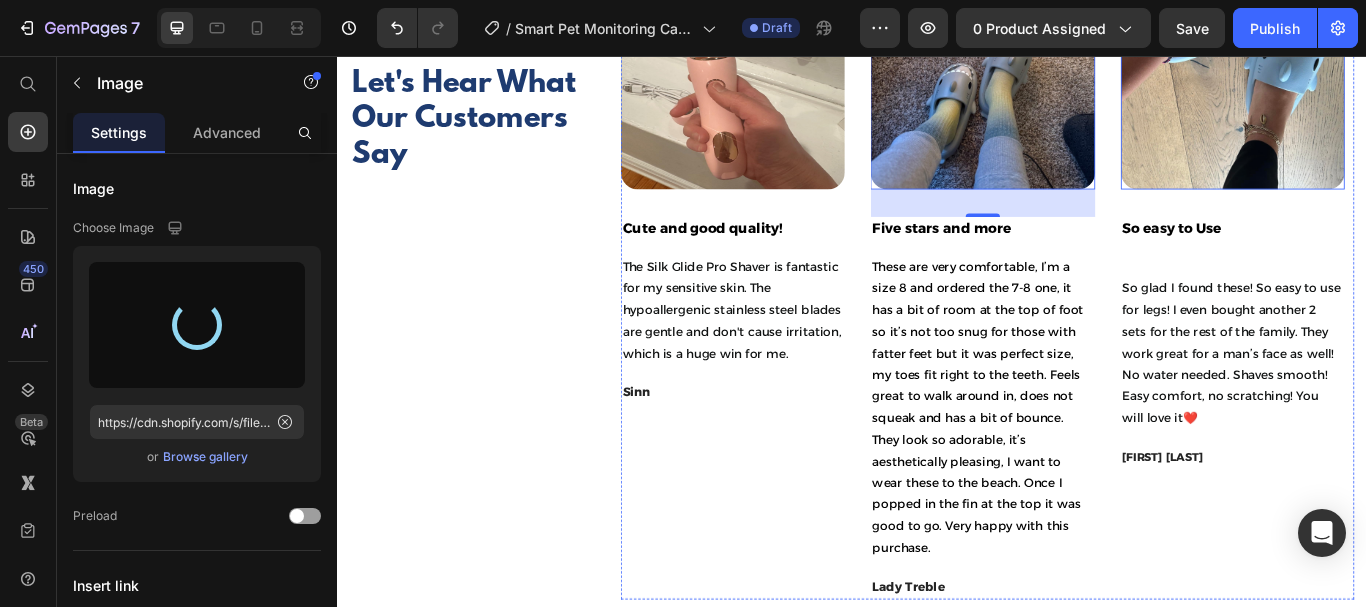 type on "https://cdn.shopify.com/s/files/1/0785/2041/8627/files/gempages_534826193967383692-7f606c5c-6c5c-4d22-bbb5-9f0d4761a094.jpg" 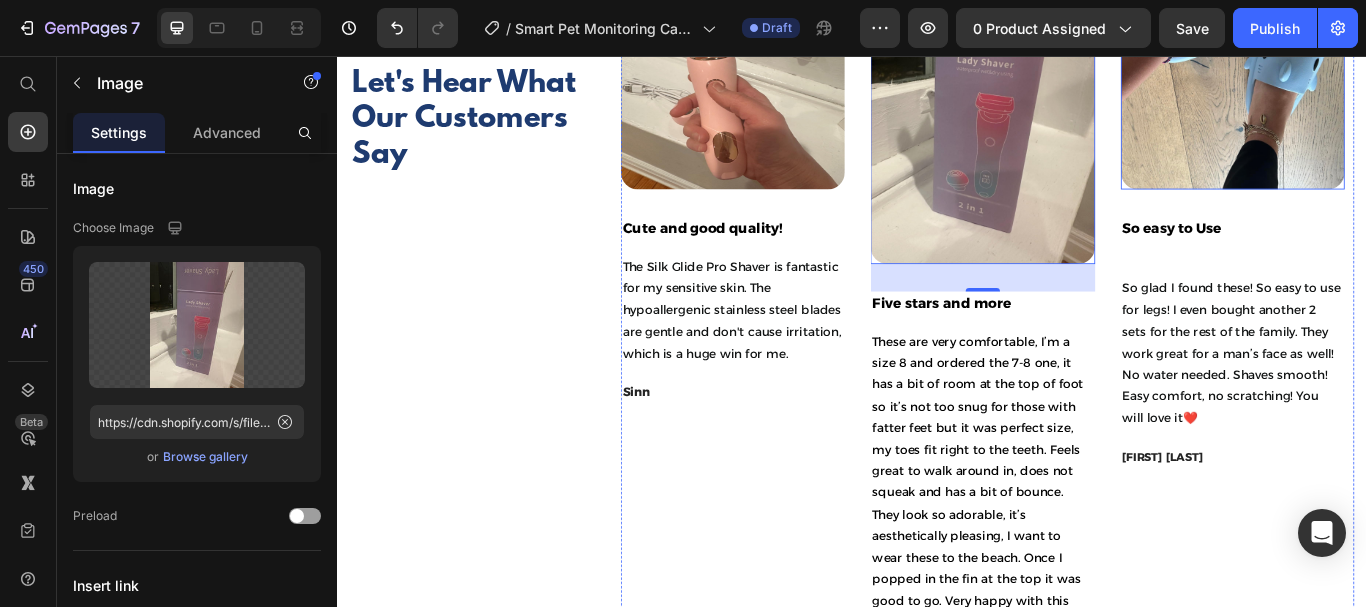 scroll, scrollTop: 5063, scrollLeft: 0, axis: vertical 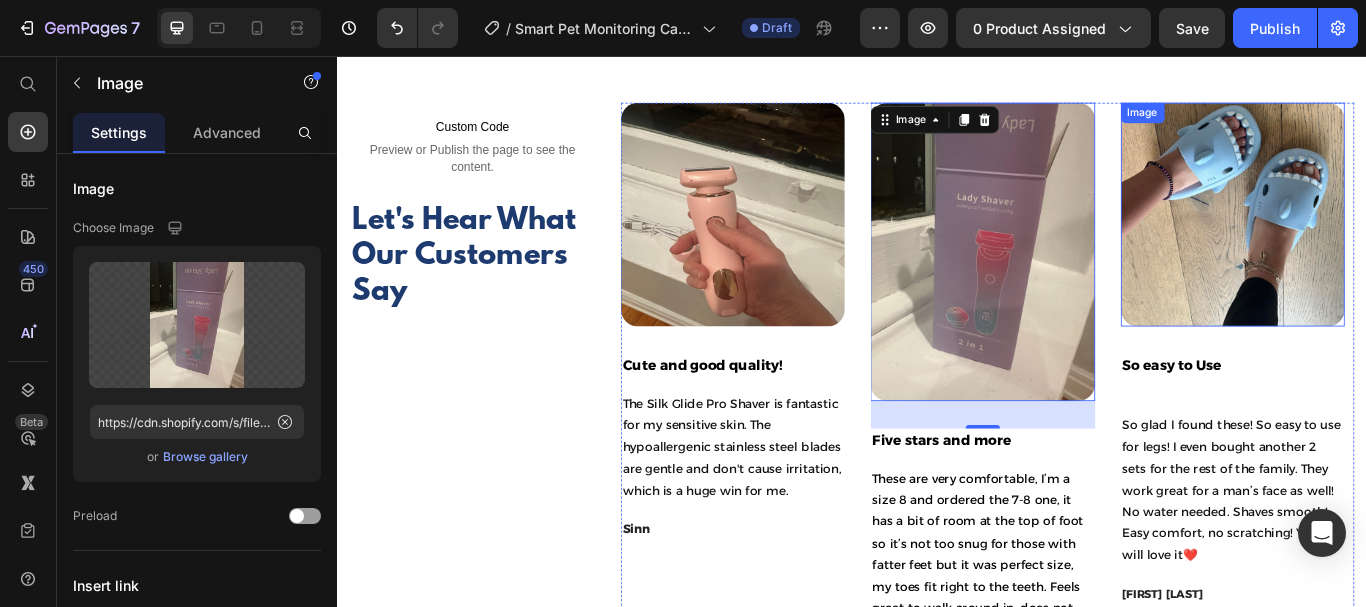 click at bounding box center (1380, 241) 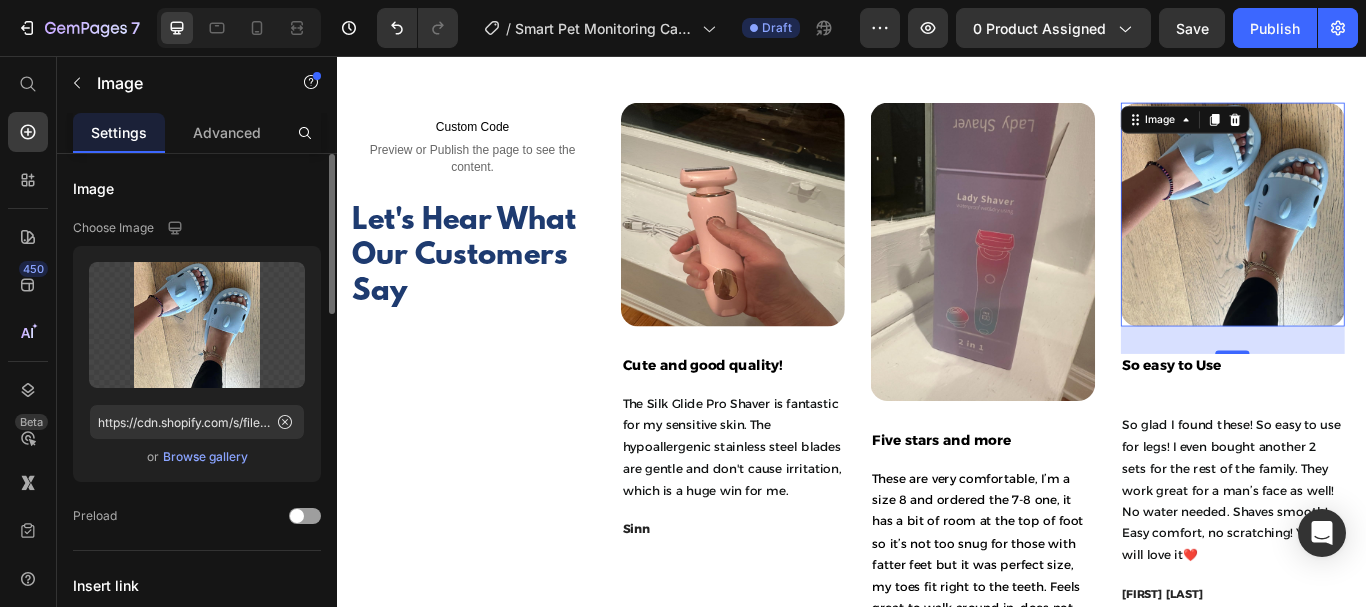 click on "Browse gallery" at bounding box center [205, 457] 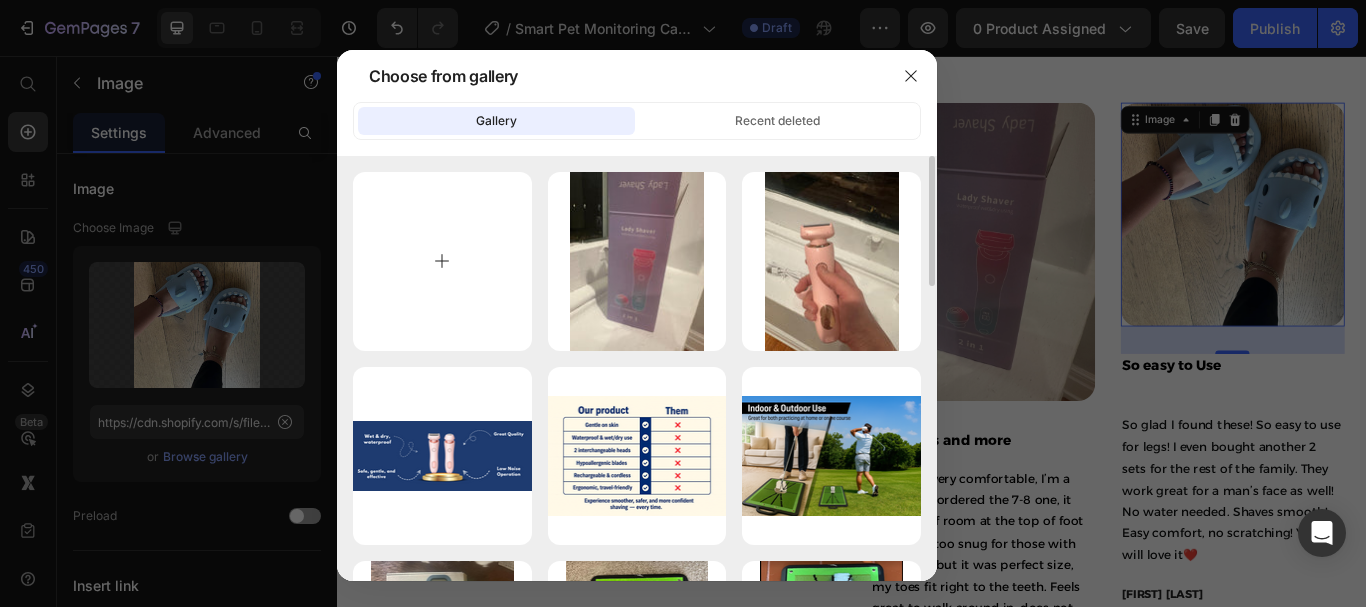 click at bounding box center (442, 261) 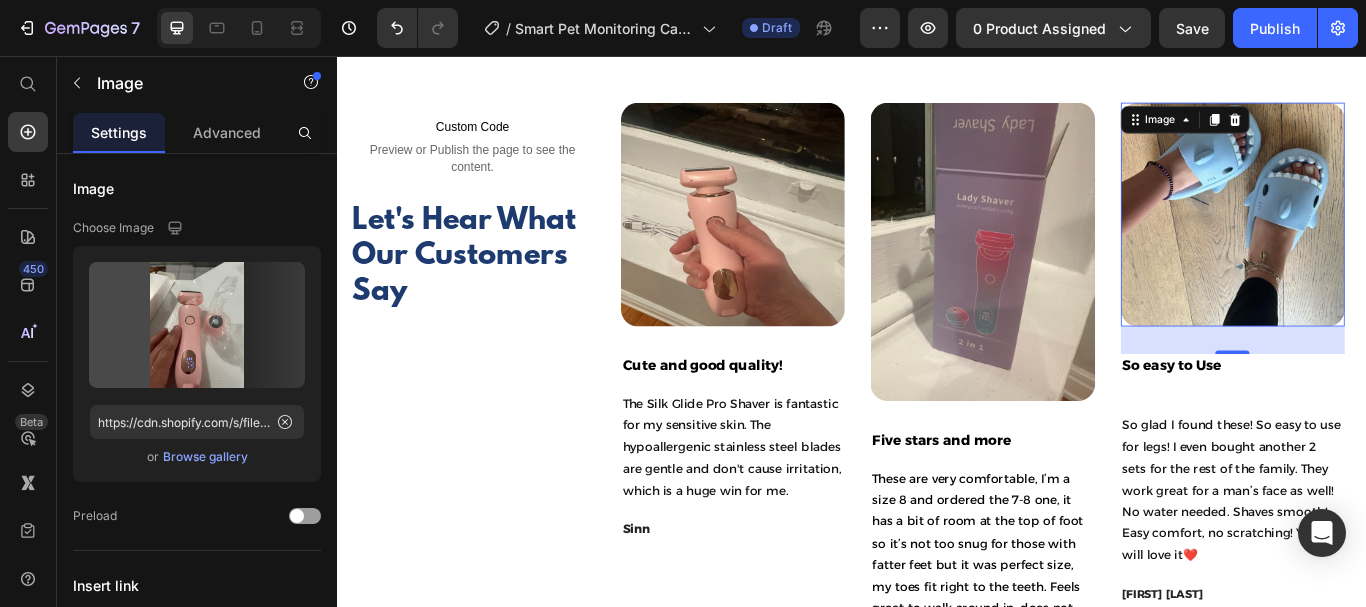 type on "https://cdn.shopify.com/s/files/1/0785/2041/8627/files/gempages_534826193967383692-b502dd6c-f250-4c56-9e8f-c031cc36bd2e.jpg" 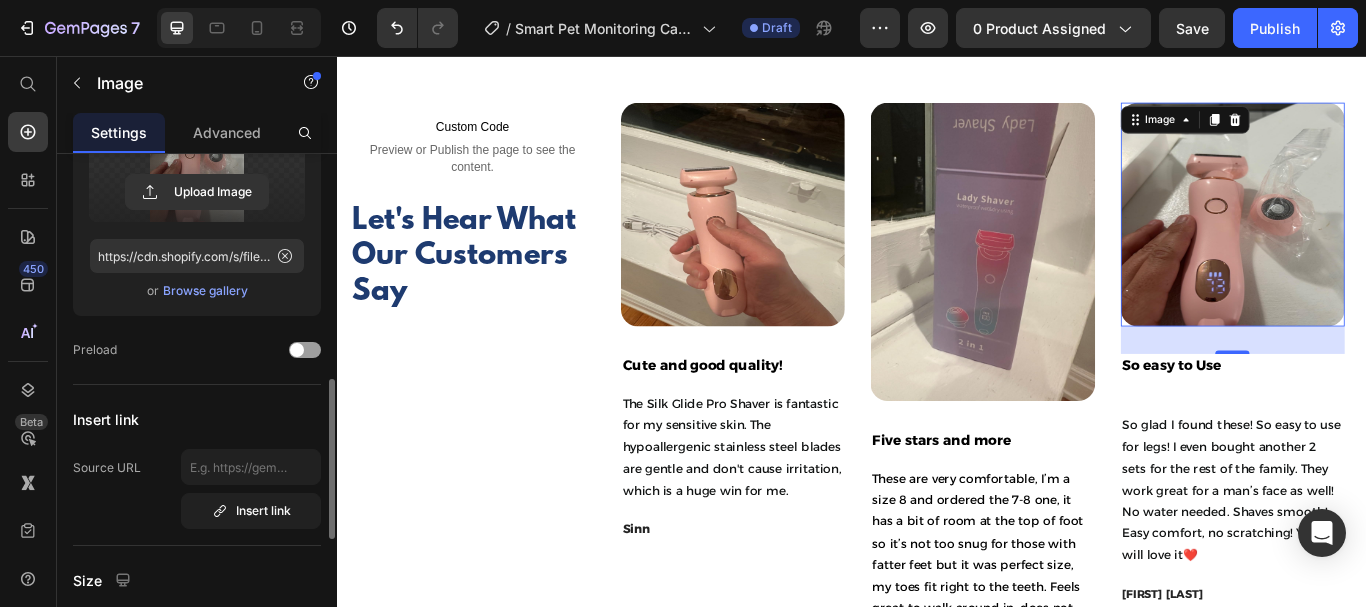 scroll, scrollTop: 438, scrollLeft: 0, axis: vertical 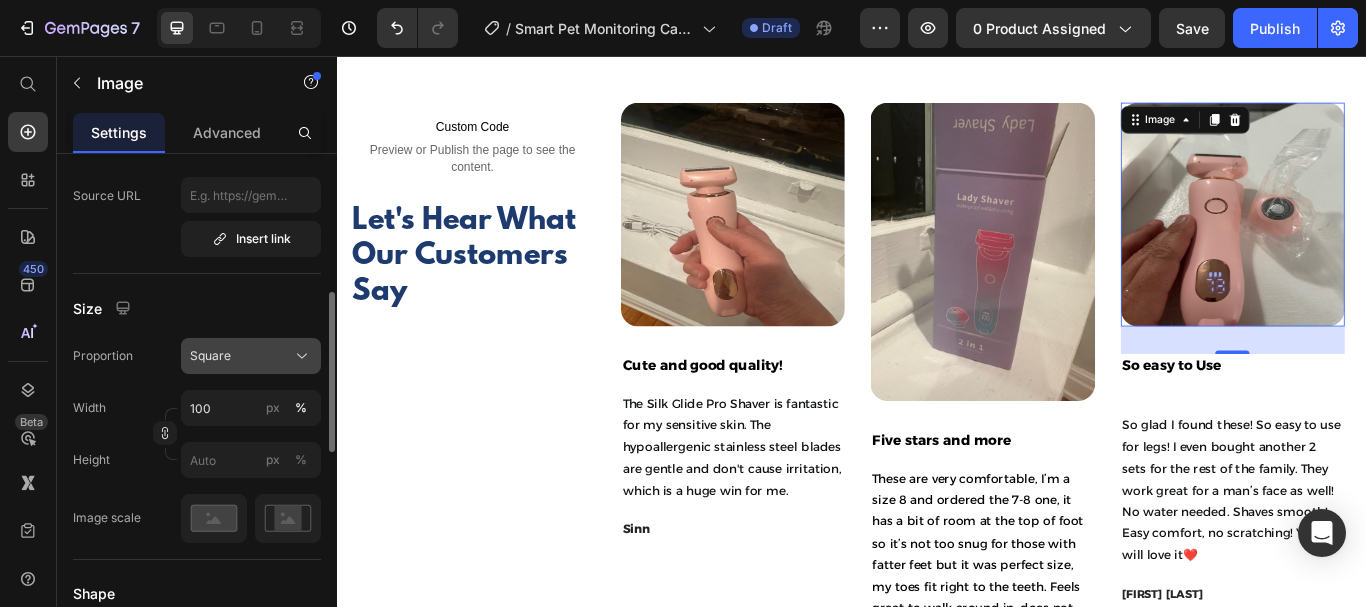 click on "Square" at bounding box center (251, 356) 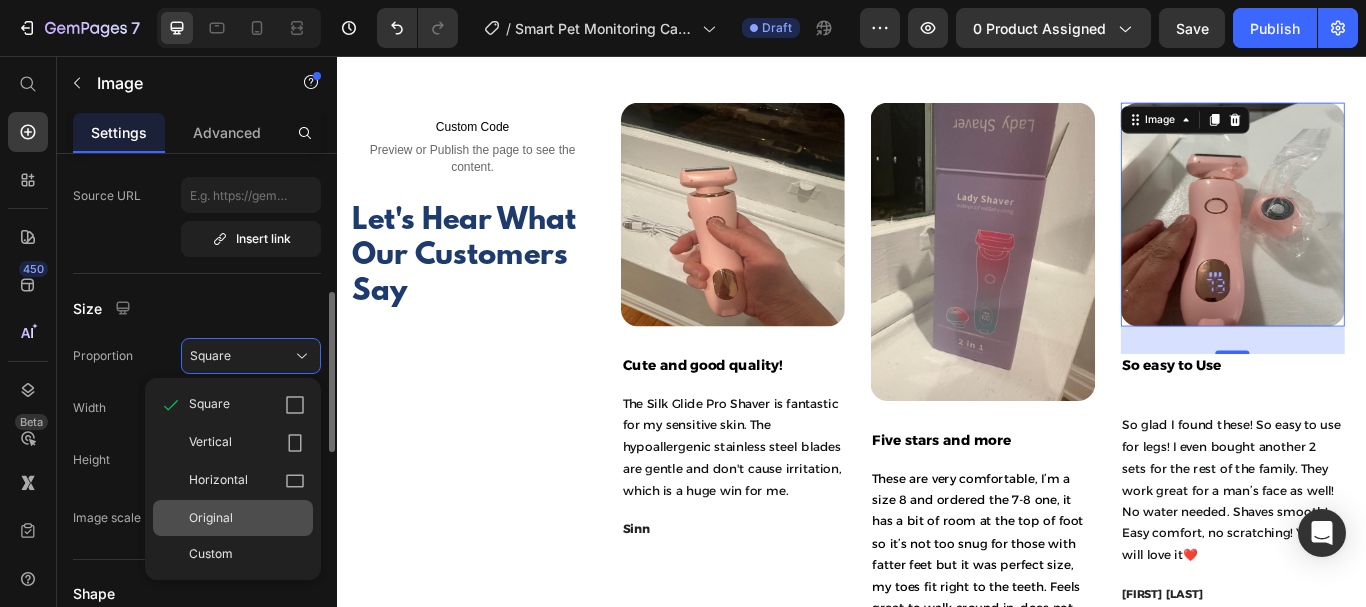 click on "Original" at bounding box center [247, 518] 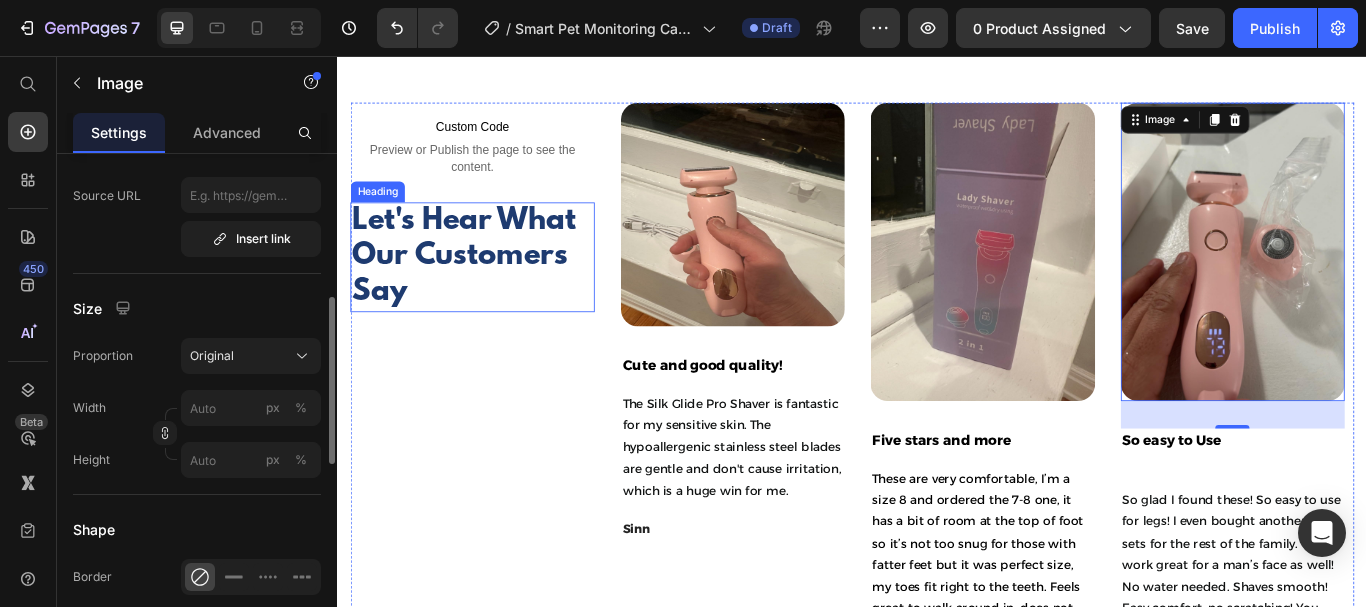 click at bounding box center [797, 241] 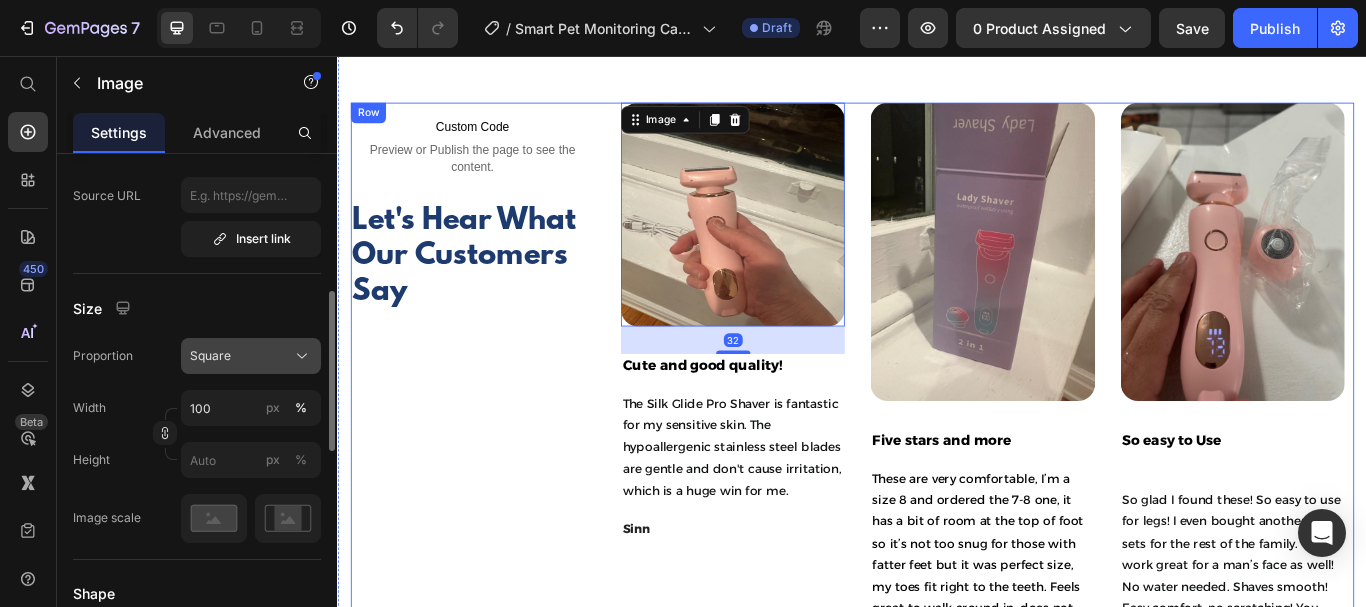 click 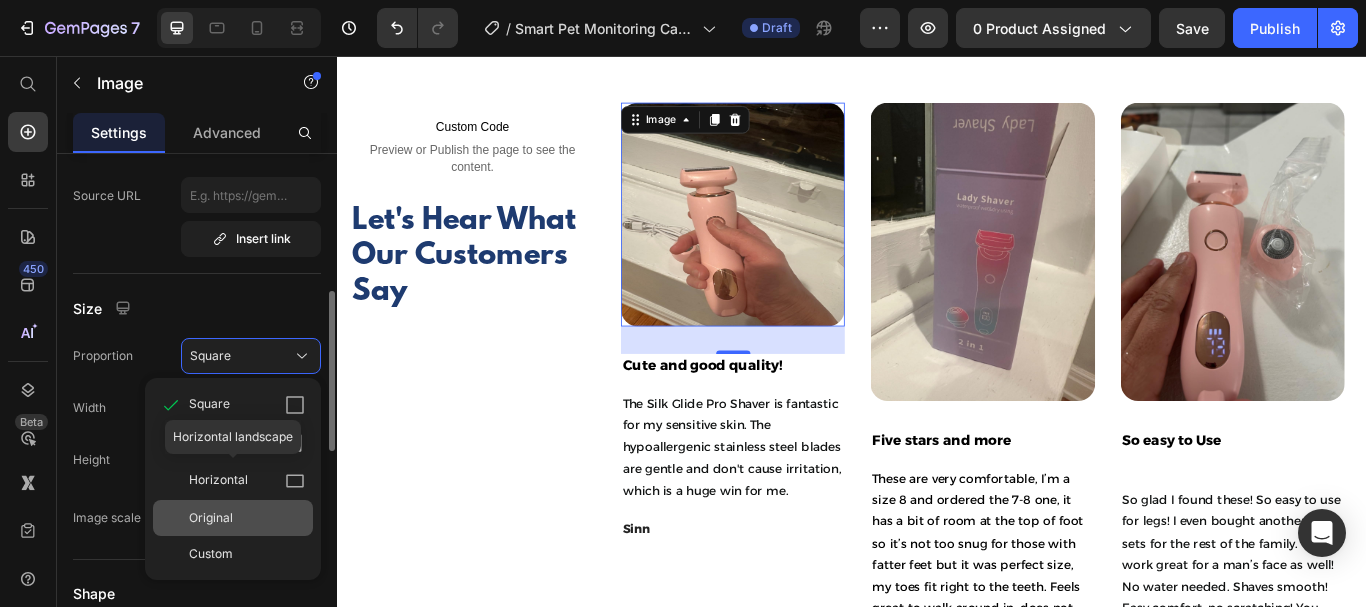 click on "Original" at bounding box center (247, 518) 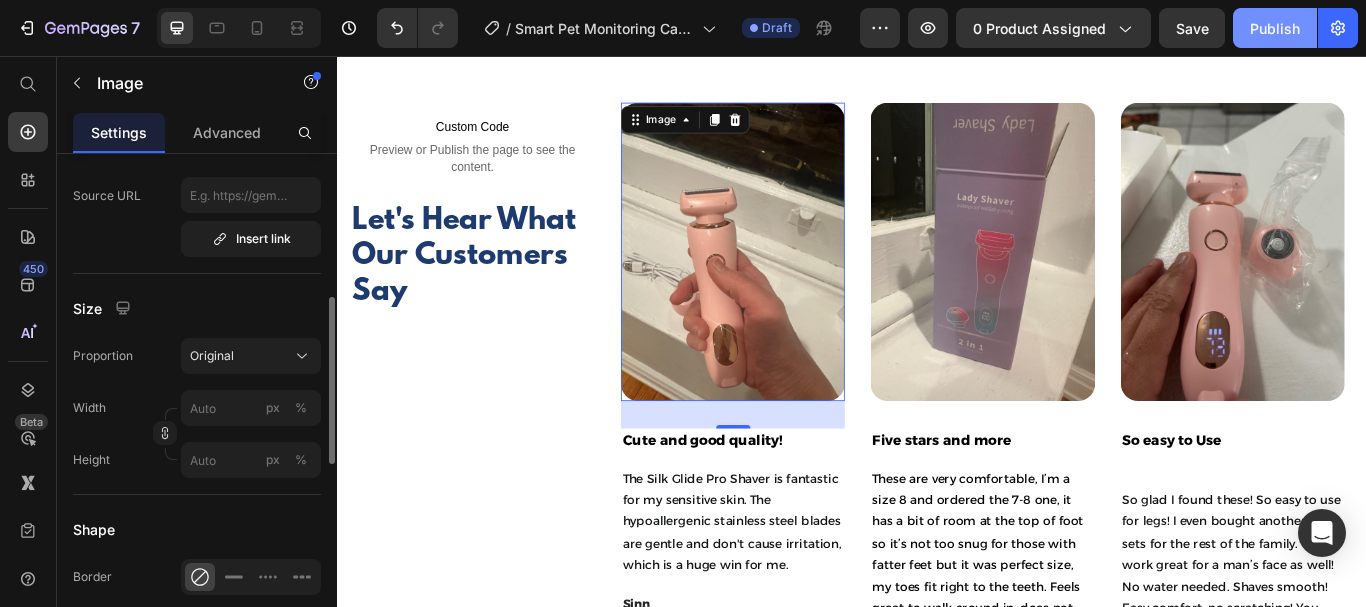 click on "Publish" at bounding box center [1275, 28] 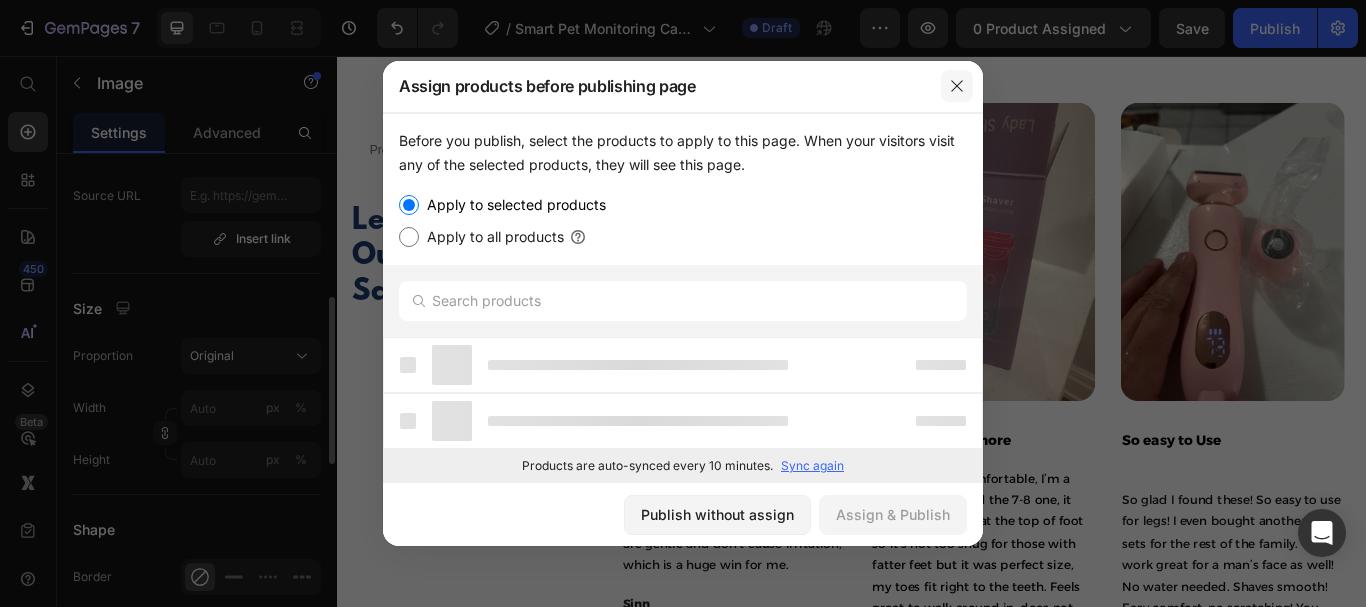 click 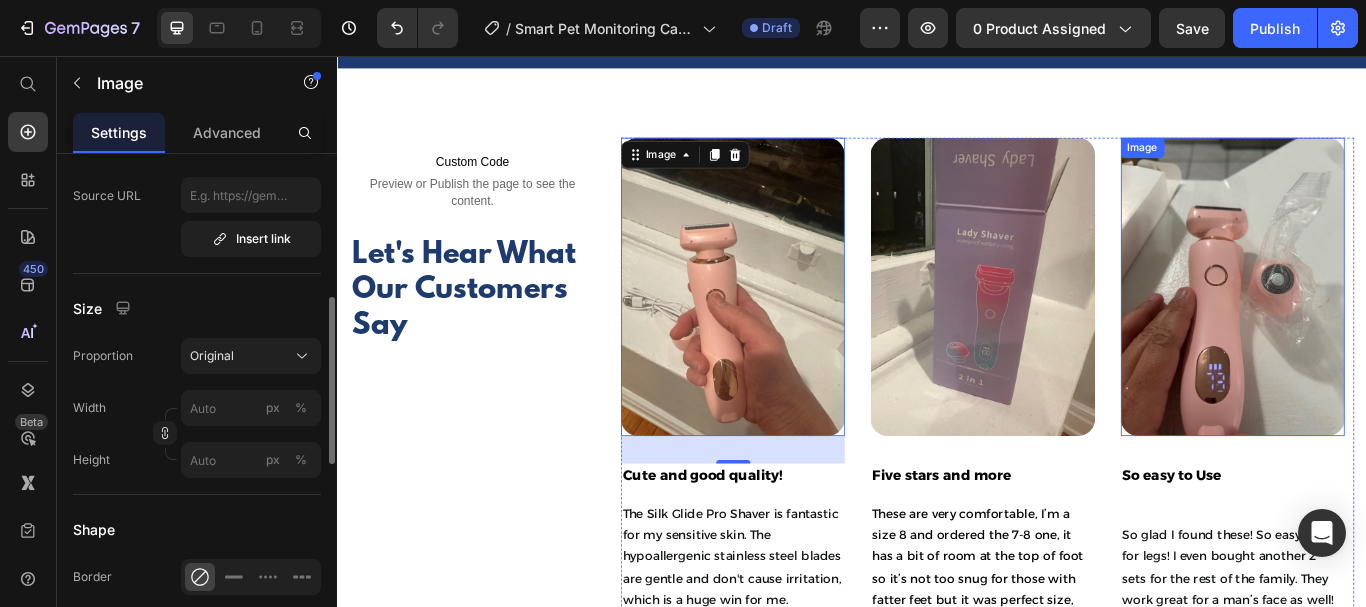 scroll, scrollTop: 5010, scrollLeft: 0, axis: vertical 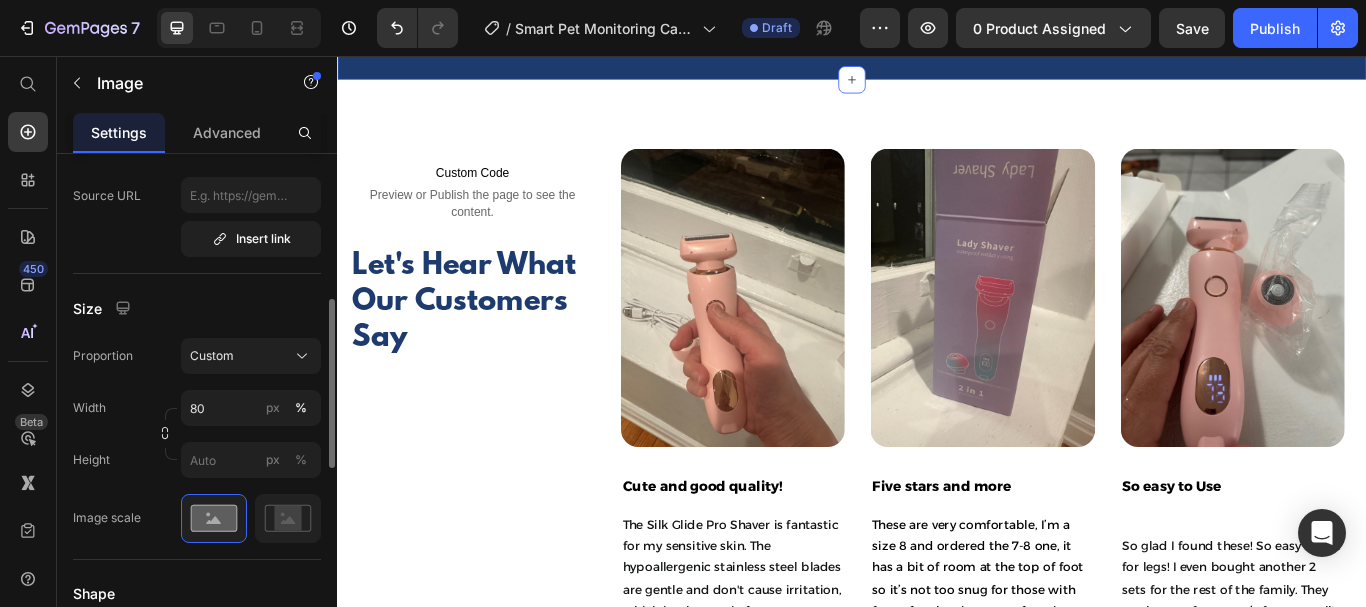 drag, startPoint x: 1280, startPoint y: 352, endPoint x: 1288, endPoint y: 405, distance: 53.600372 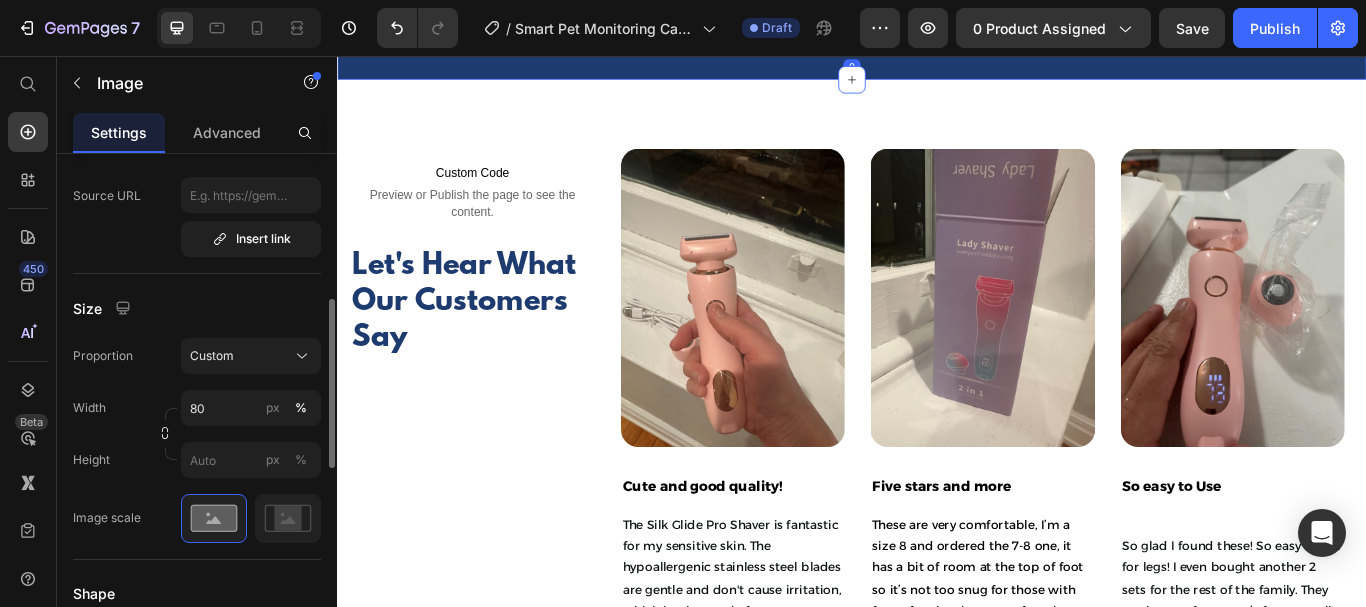 scroll, scrollTop: 4663, scrollLeft: 0, axis: vertical 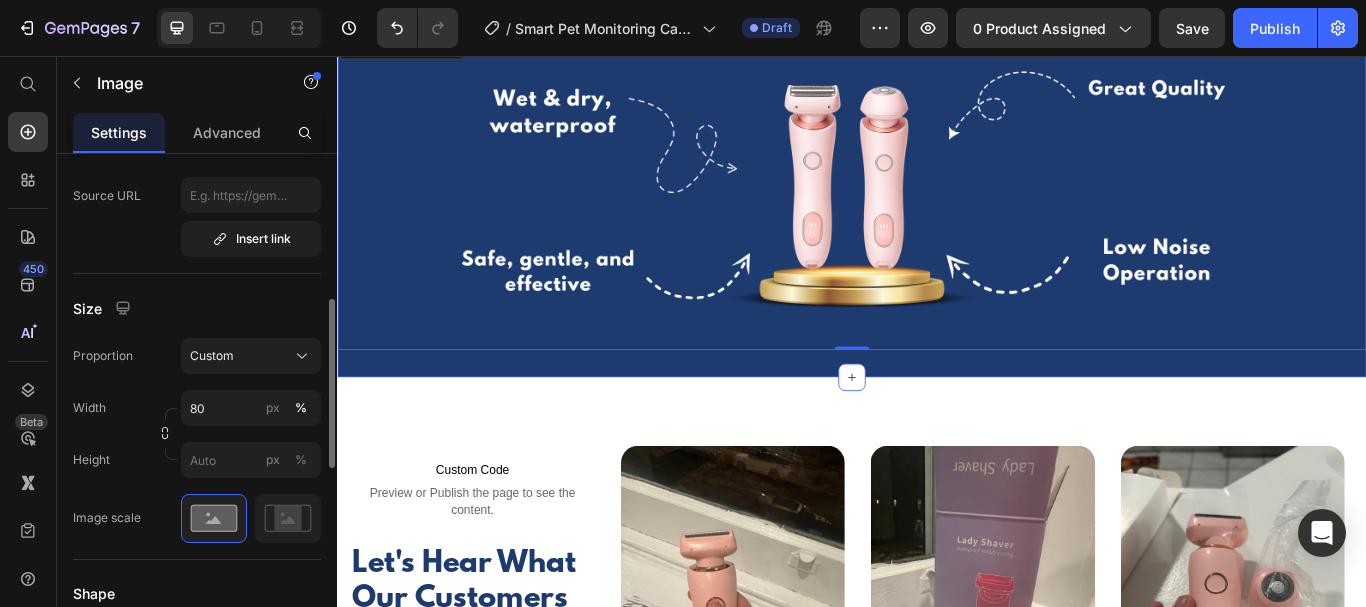 click on "A CLOSER LOOK Text Block Why People Love  Smart Pet Monitoring Camera Robot—1080P, Wireless, Night Vision Text Block Row Row Image   0 Row Section 6" at bounding box center (937, 124) 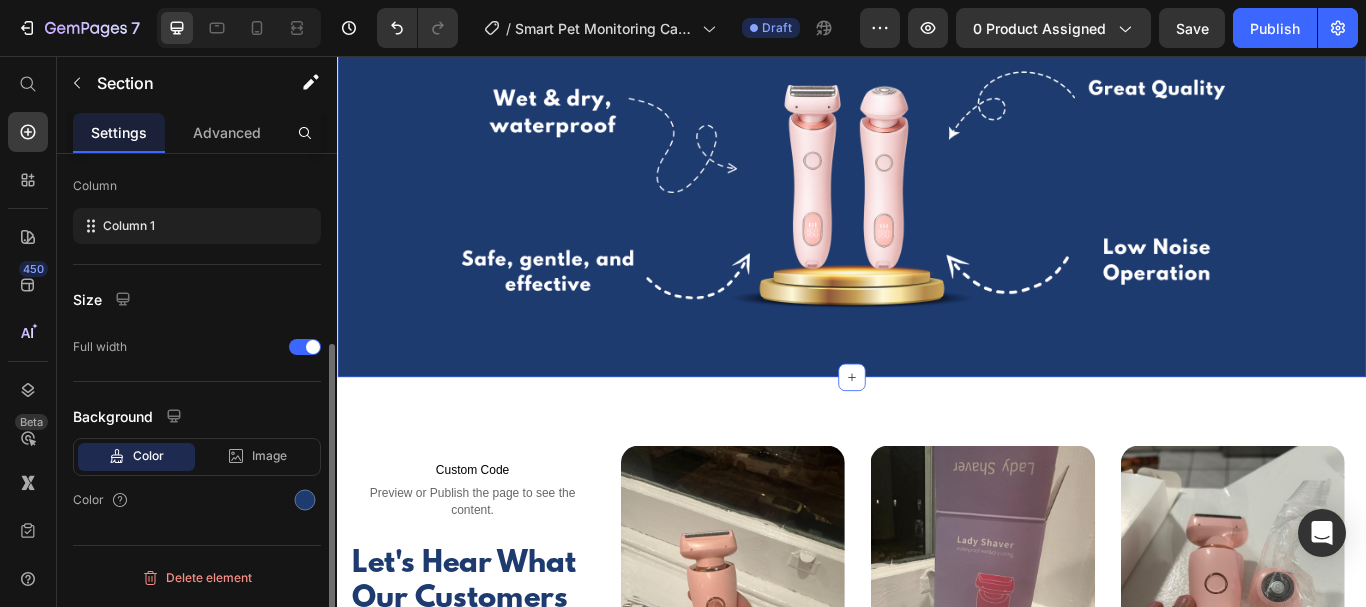 scroll, scrollTop: 0, scrollLeft: 0, axis: both 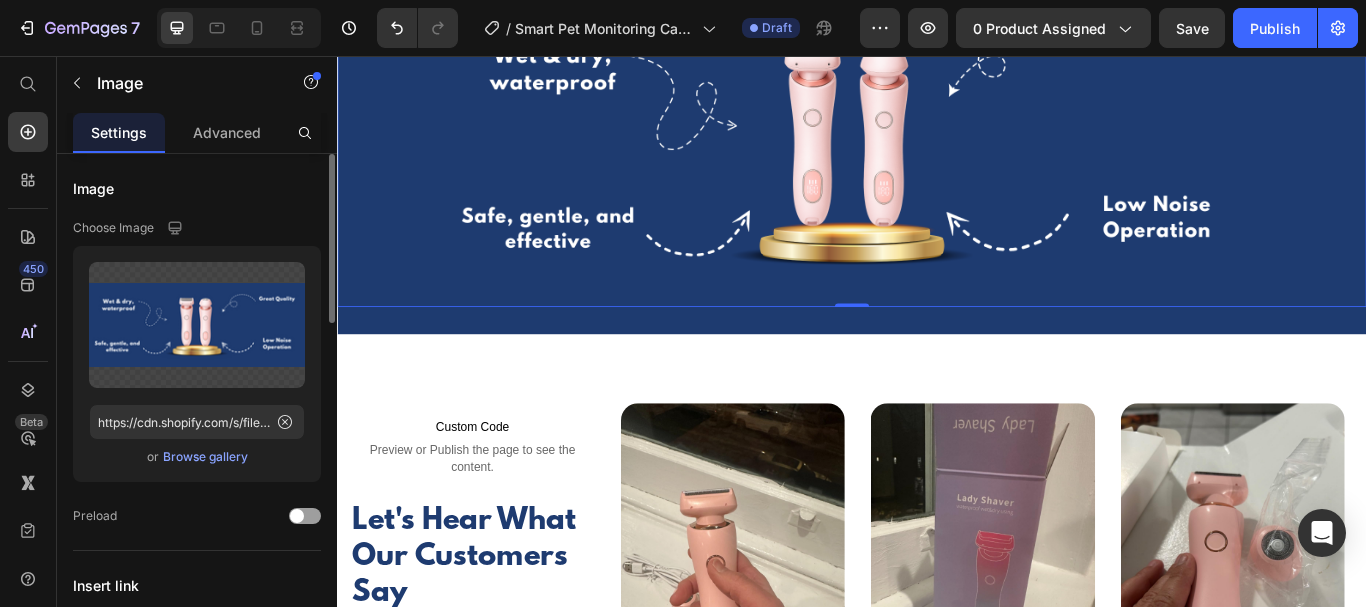 drag, startPoint x: 1289, startPoint y: 407, endPoint x: 1296, endPoint y: 479, distance: 72.33948 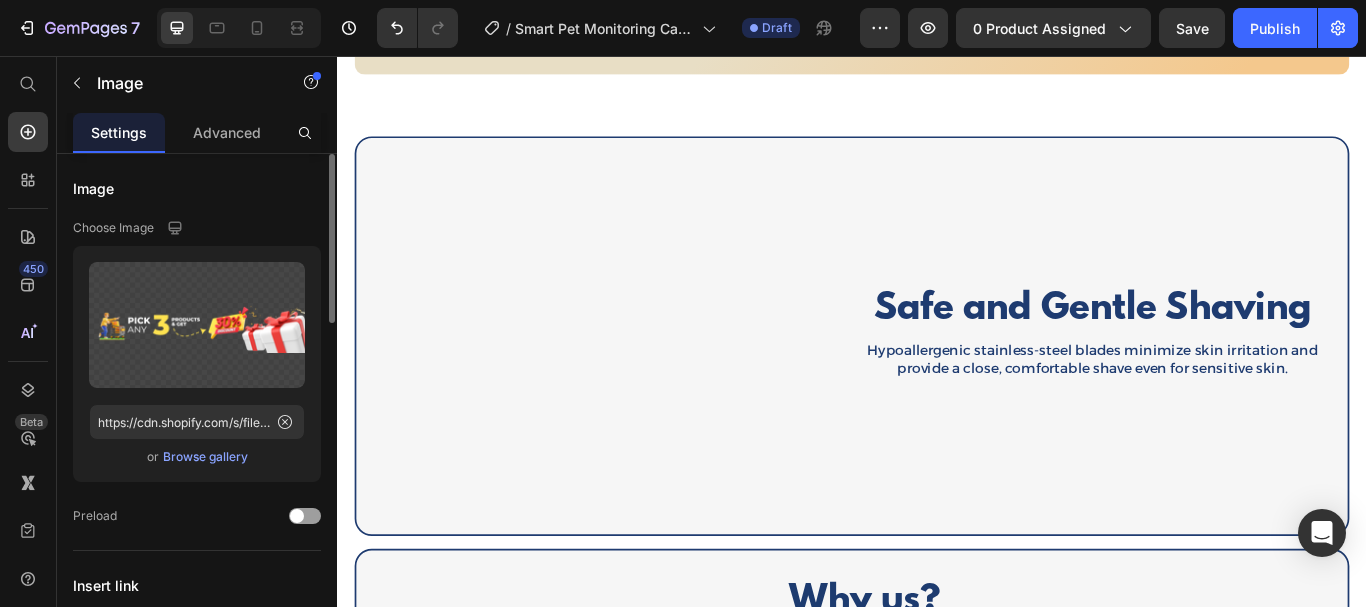 scroll, scrollTop: 2483, scrollLeft: 0, axis: vertical 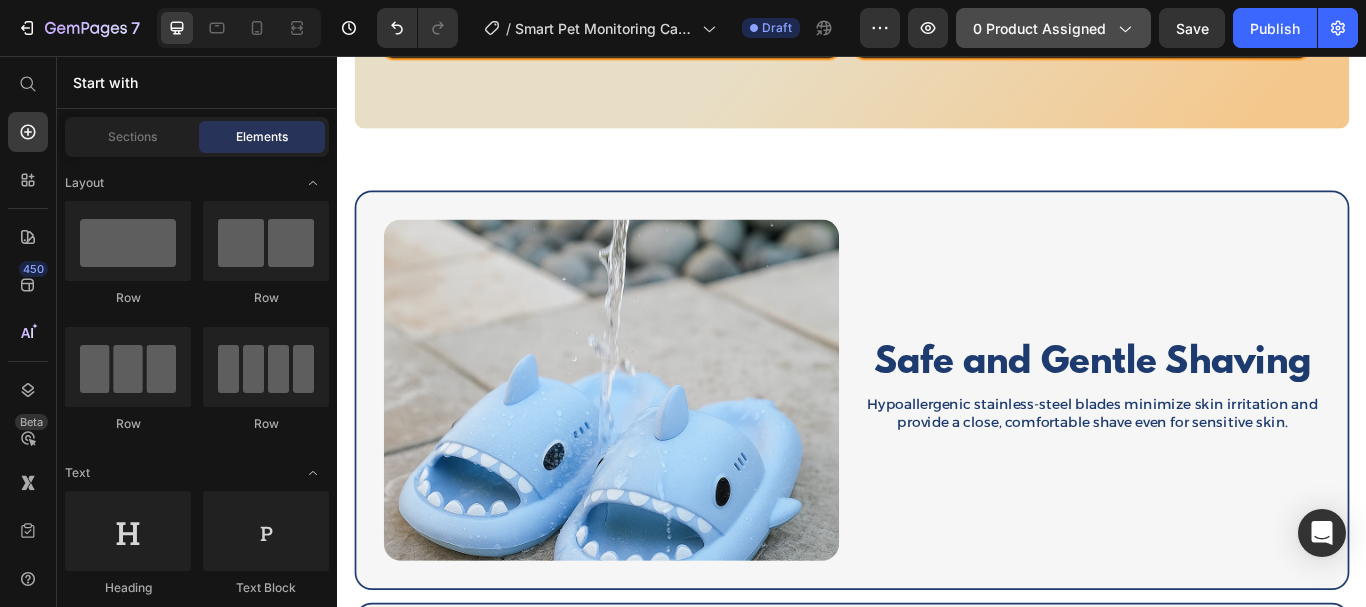 click 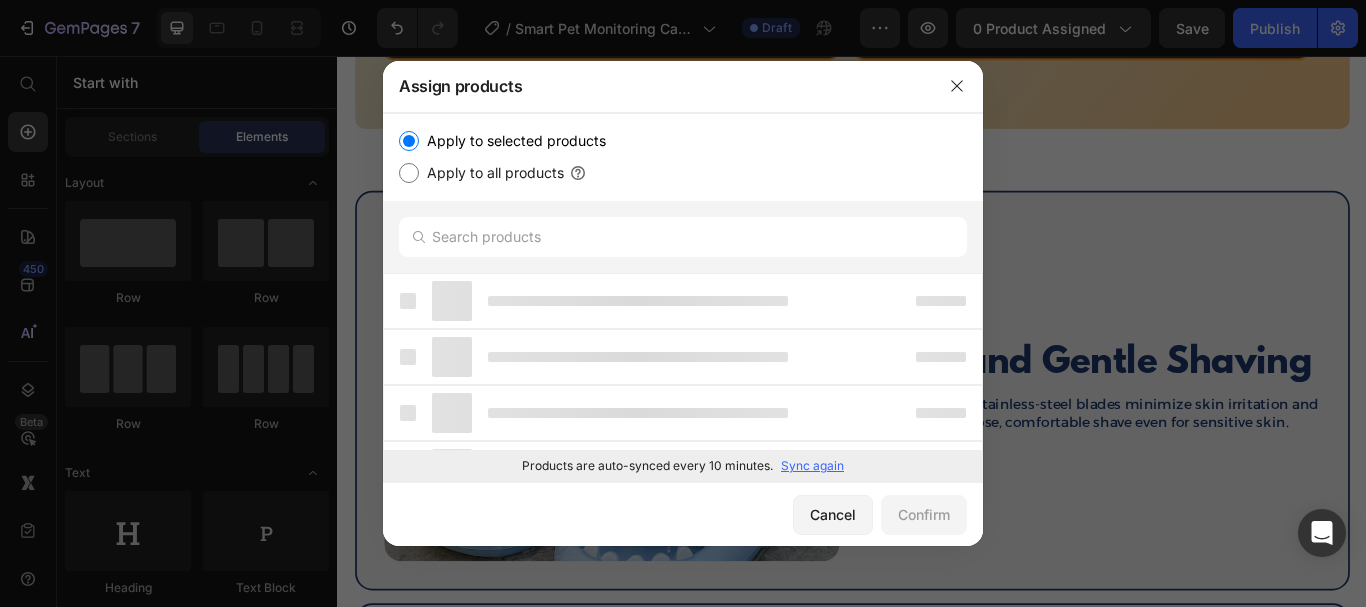 scroll, scrollTop: 1833, scrollLeft: 0, axis: vertical 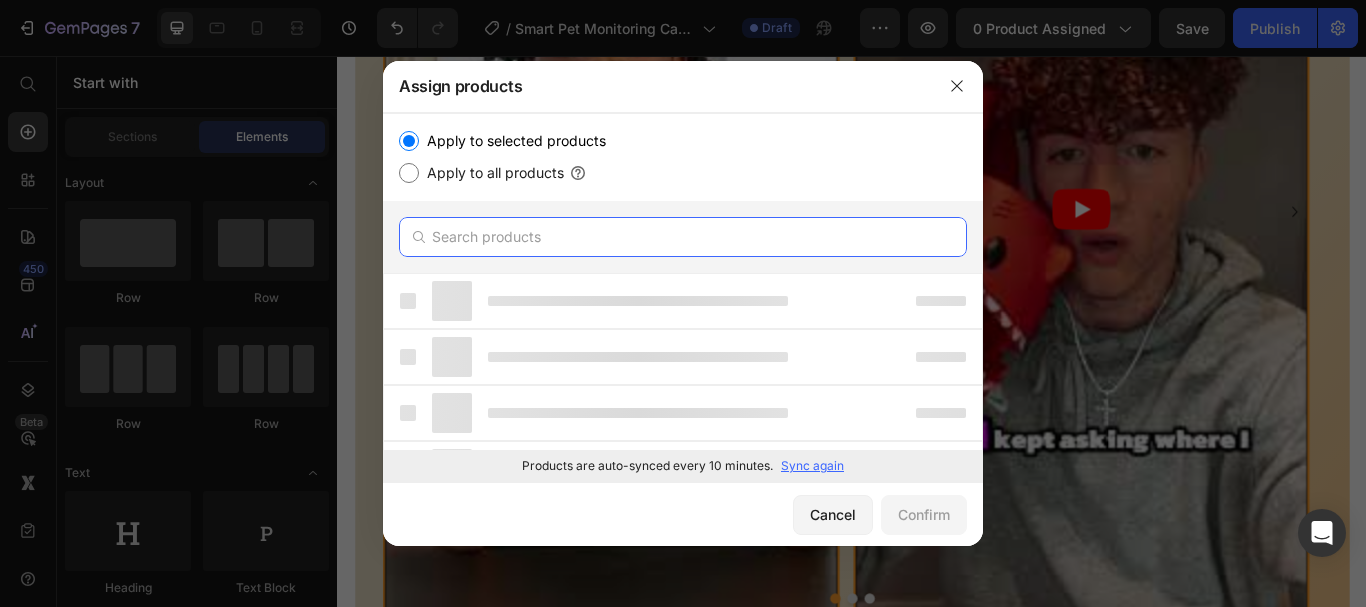 click at bounding box center [683, 237] 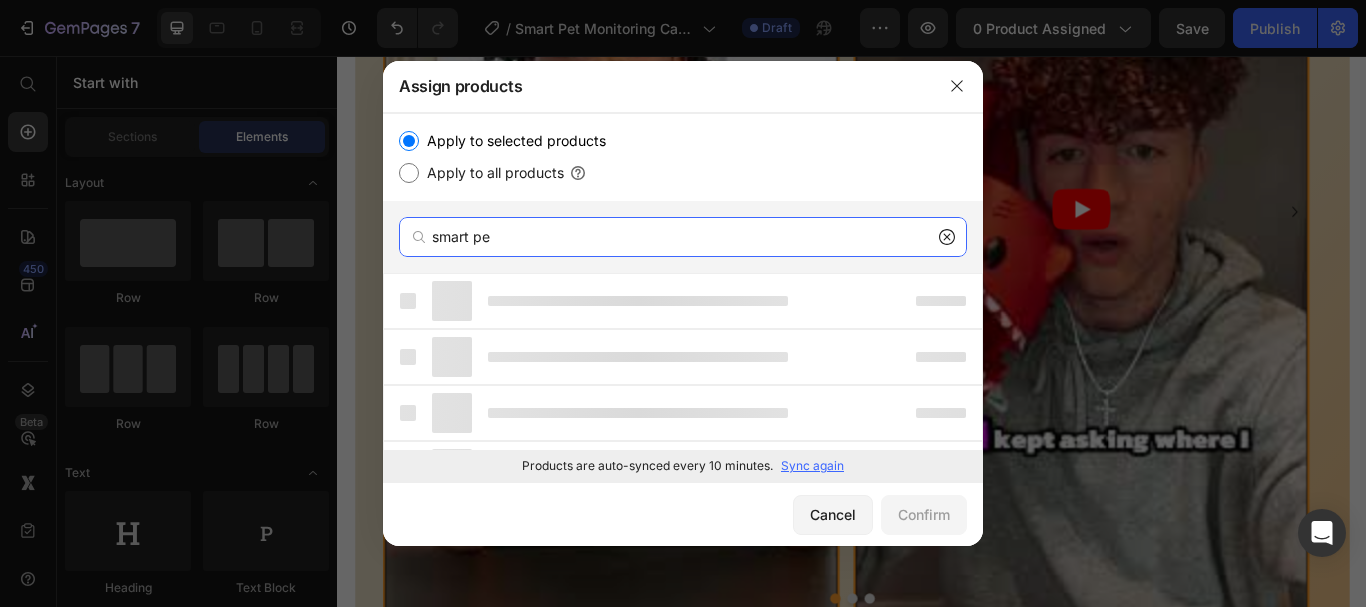 type on "smart pet" 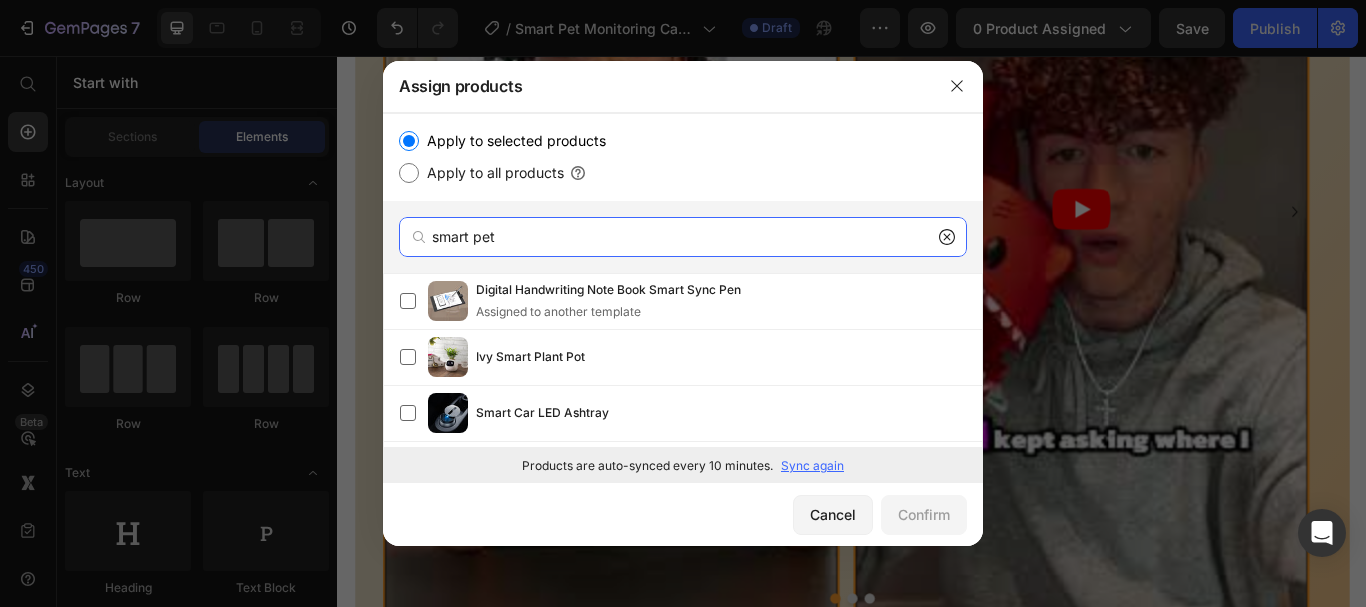 drag, startPoint x: 580, startPoint y: 236, endPoint x: 381, endPoint y: 246, distance: 199.2511 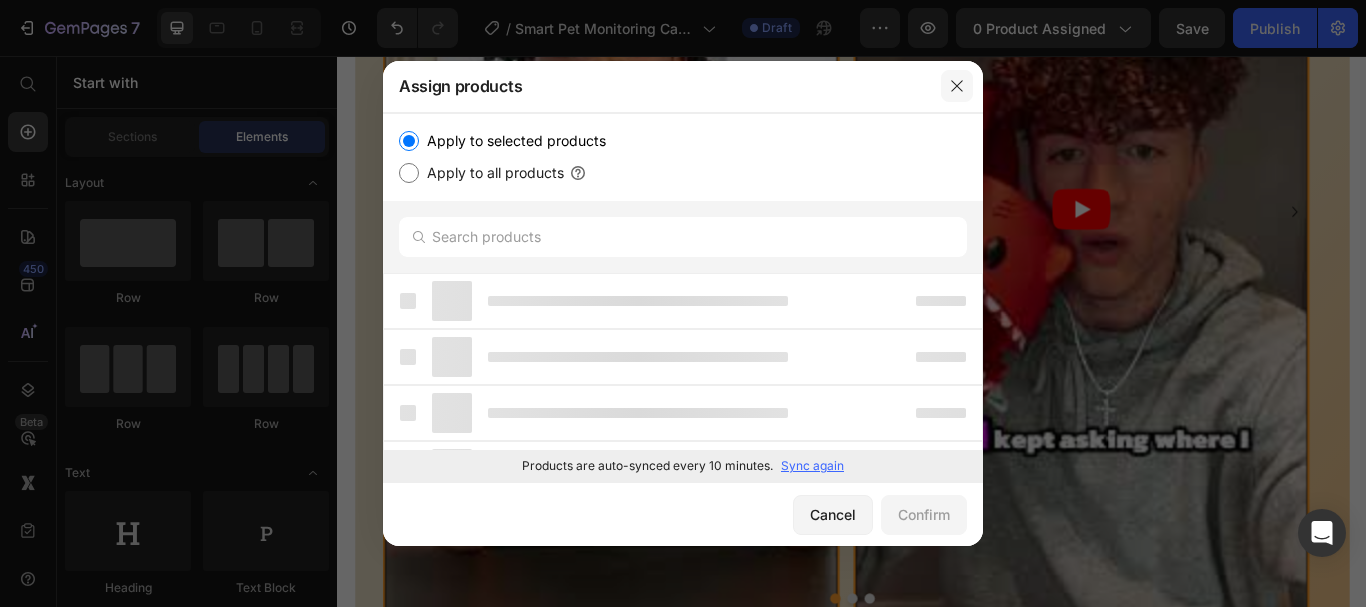 click 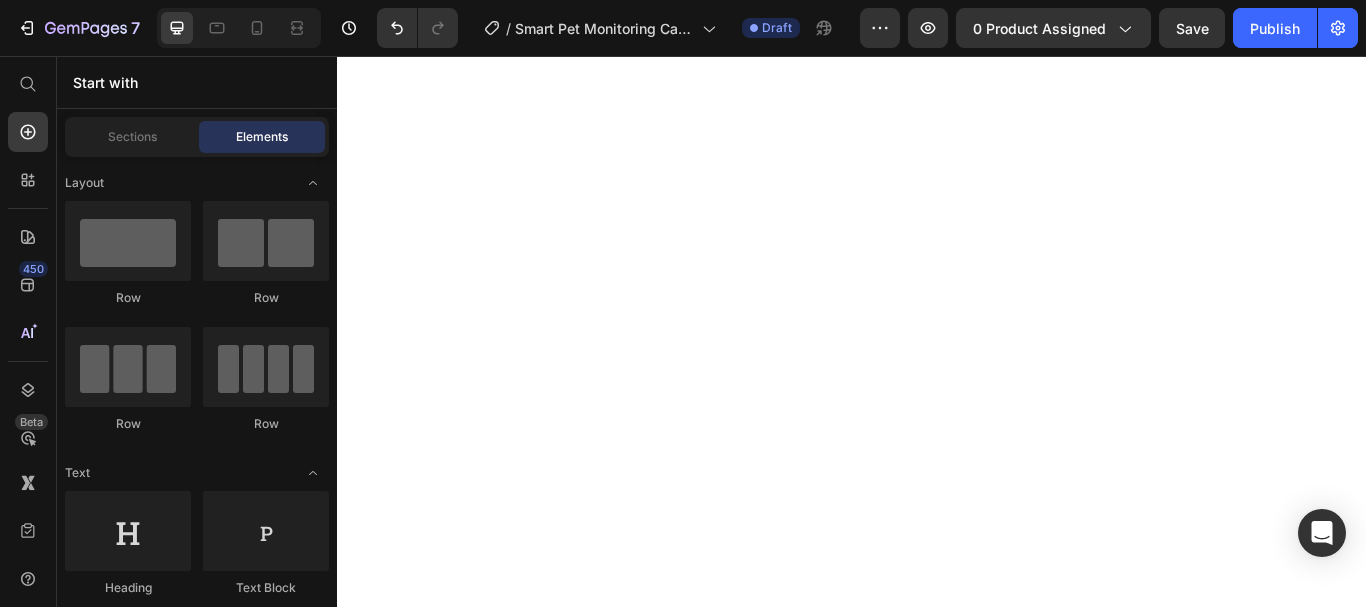 scroll, scrollTop: 0, scrollLeft: 0, axis: both 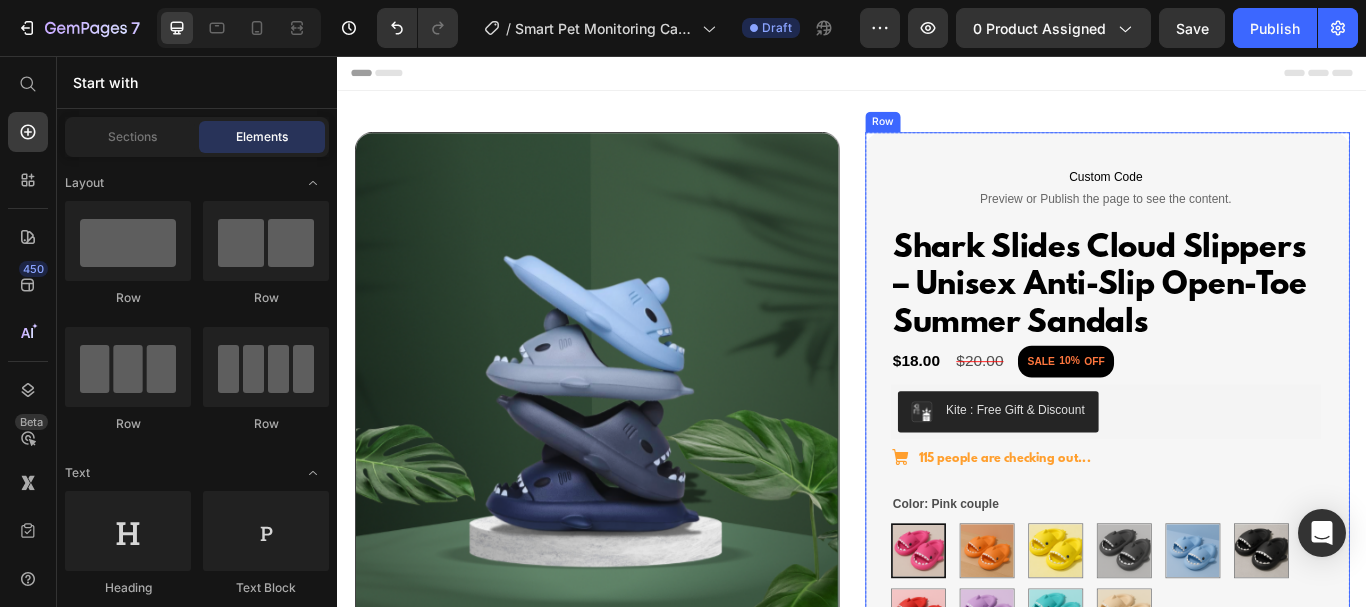 click on "Custom Code
Preview or Publish the page to see the content. Custom Code Row Shark Slides Cloud Slippers – Unisex Anti-Slip Open-Toe Summer Sandals Product Title $18.00 Product Price $20.00 Product Price SALE 10% OFF Discount Tag Row Kite : Free Gift & Discount Kite : Free Gift & Discount Row
Icon 115 people are checking out... Text Block Row Color: Pink couple Pink couple Pink couple Orange female Orange female Yellow couple Yellow couple Distant mountain Ash Distant mountain Ash Haze blue Haze blue Small titanium black couple Small titanium black couple Happy red Happy red Purple female Purple female Mint green couple Mint green couple Beige couple Beige couple Shoe size: 36 36 36 36 38 38 38 39 39 39 40 40 40 37 37 37 41 41 41 42 42 42 43 43 43 44 44 44 45 45 45 Product Variants & Swatches
Custom Code
Preview or Publish the page to see the content. Custom Code 1 Product Quantity Checkout Add to Cart Row Image Text Block Row Row Row
Fun 3D Design Row" at bounding box center (1234, 809) 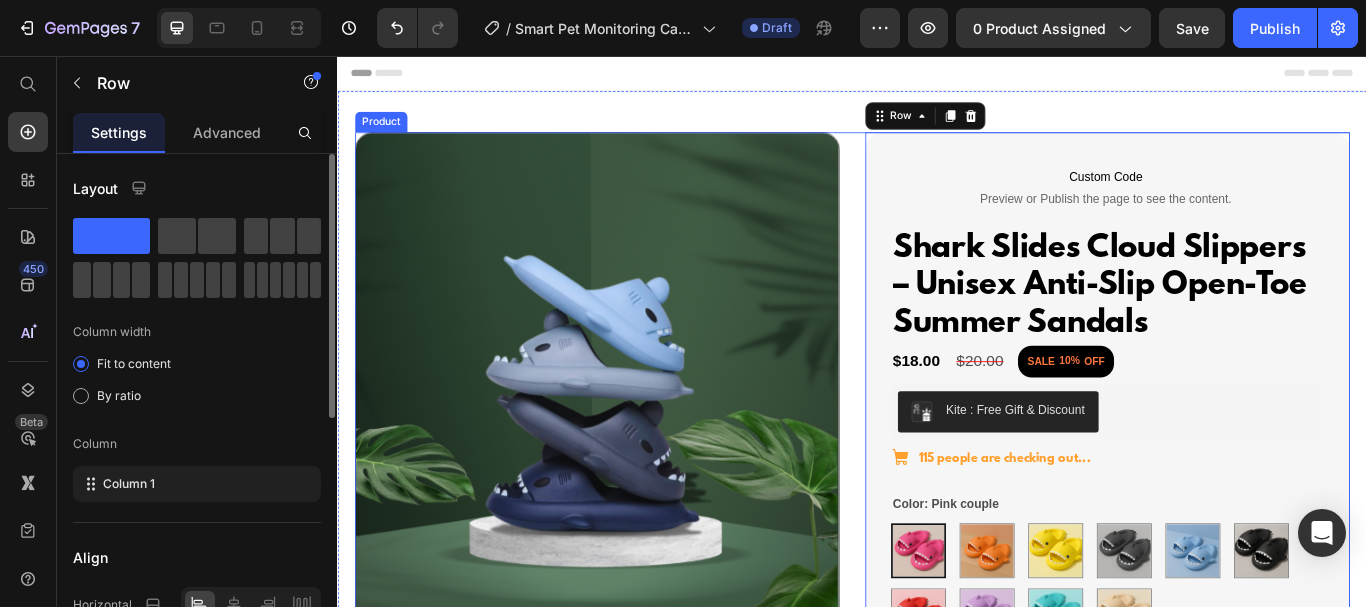click on "Product Images
Custom Code
Preview or Publish the page to see the content. Custom Code Row Shark Slides Cloud Slippers – Unisex Anti-Slip Open-Toe Summer Sandals Product Title $18.00 Product Price $20.00 Product Price SALE 10% OFF Discount Tag Row Kite : Free Gift & Discount Kite : Free Gift & Discount Row
Icon 115 people are checking out... Text Block Row Color: Pink couple Pink couple Pink couple Orange female Orange female Yellow couple Yellow couple Distant mountain Ash Distant mountain Ash Haze blue Haze blue Small titanium black couple Small titanium black couple Happy red Happy red Purple female Purple female Mint green couple Mint green couple Beige couple Beige couple Shoe size: 36 36 36 36 38 38 38 39 39 39 40 40 40 37 37 37 41 41 41 42 42 42 43 43 43 44 44 44 45 45 45 Product Variants & Swatches
Custom Code
Preview or Publish the page to see the content. Custom Code 1 Product Quantity Checkout Add to Cart Row Image Text Block Row Row Row
Row" at bounding box center (937, 809) 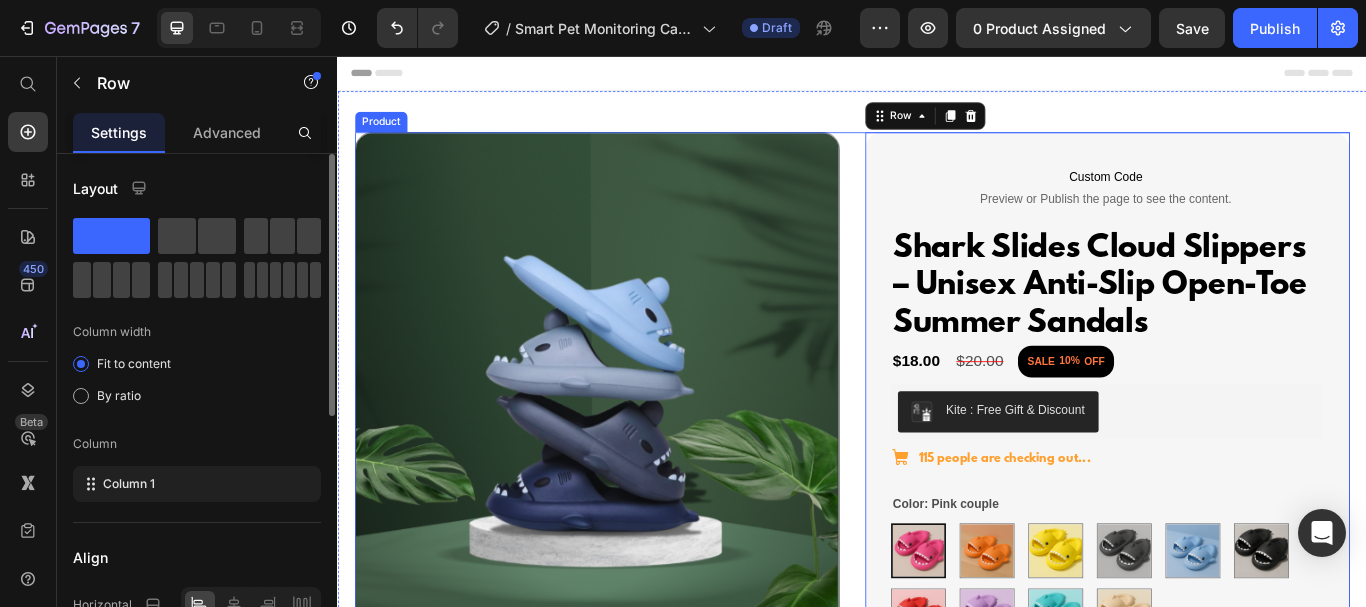 click on "Product Images
Custom Code
Preview or Publish the page to see the content. Custom Code Row Shark Slides Cloud Slippers – Unisex Anti-Slip Open-Toe Summer Sandals Product Title $18.00 Product Price $20.00 Product Price SALE 10% OFF Discount Tag Row Kite : Free Gift & Discount Kite : Free Gift & Discount Row
Icon 115 people are checking out... Text Block Row Color: Pink couple Pink couple Pink couple Orange female Orange female Yellow couple Yellow couple Distant mountain Ash Distant mountain Ash Haze blue Haze blue Small titanium black couple Small titanium black couple Happy red Happy red Purple female Purple female Mint green couple Mint green couple Beige couple Beige couple Shoe size: 36 36 36 36 38 38 38 39 39 39 40 40 40 37 37 37 41 41 41 42 42 42 43 43 43 44 44 44 45 45 45 Product Variants & Swatches
Custom Code
Preview or Publish the page to see the content. Custom Code 1 Product Quantity Checkout Add to Cart Row Image Text Block Row Row Row
Row" at bounding box center [937, 809] 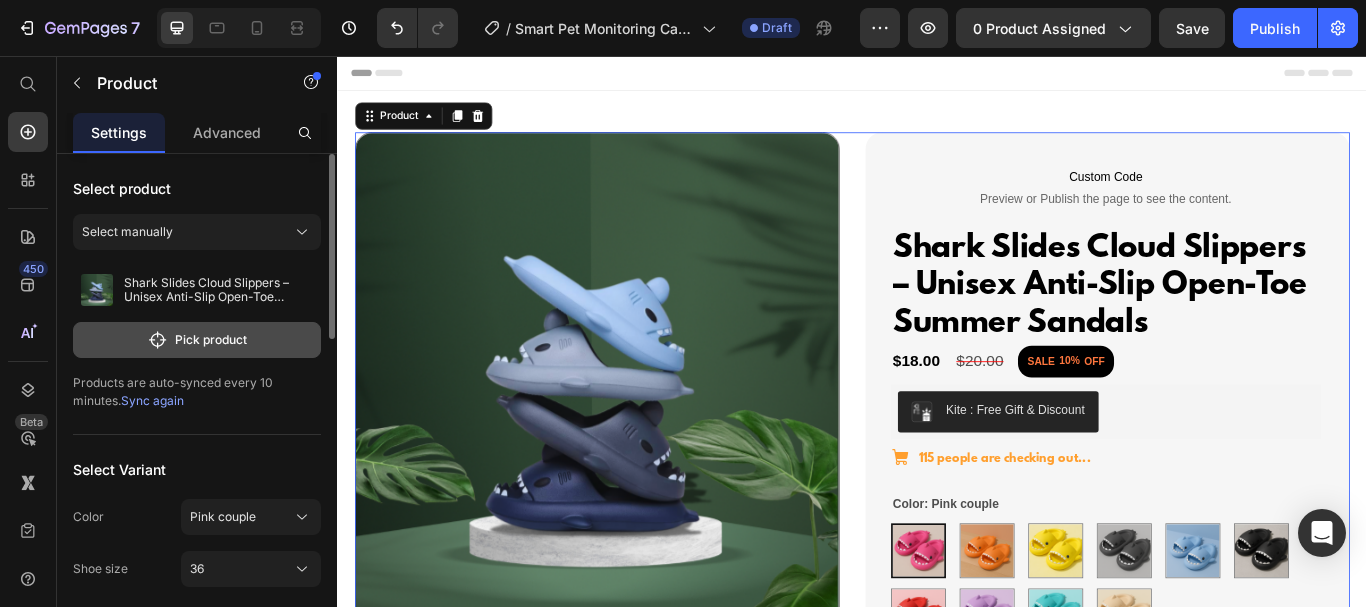 click on "Pick product" 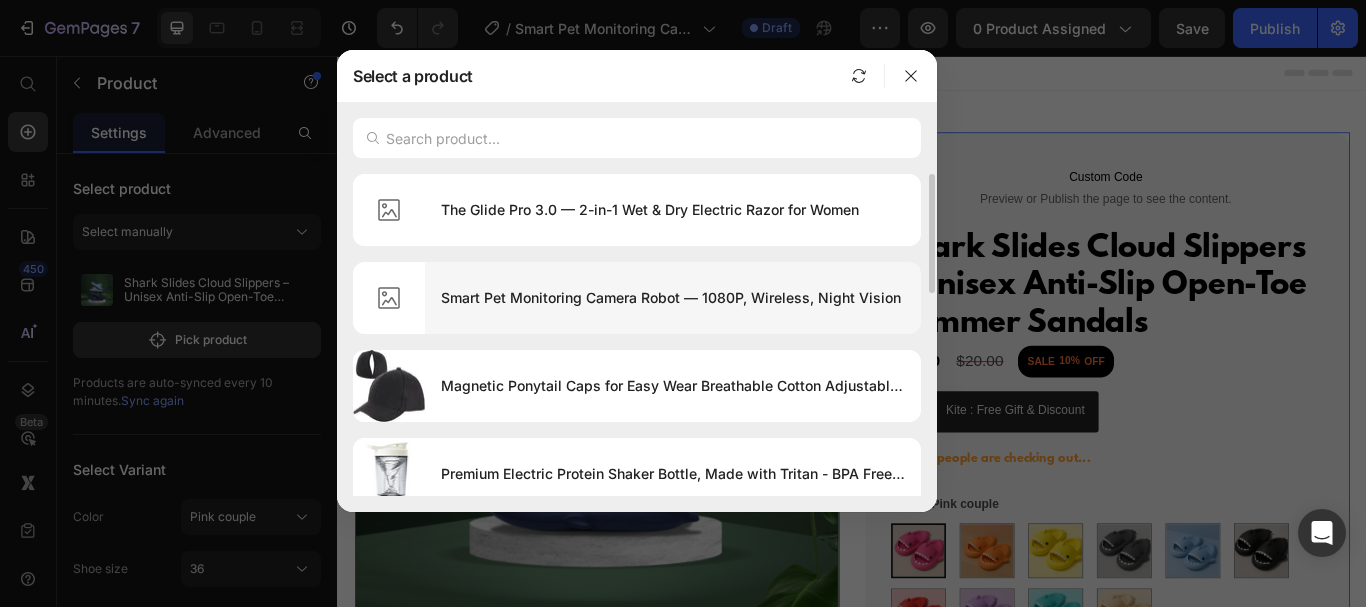 click on "Smart Pet Monitoring Camera Robot — 1080P, Wireless, Night Vision" at bounding box center [673, 298] 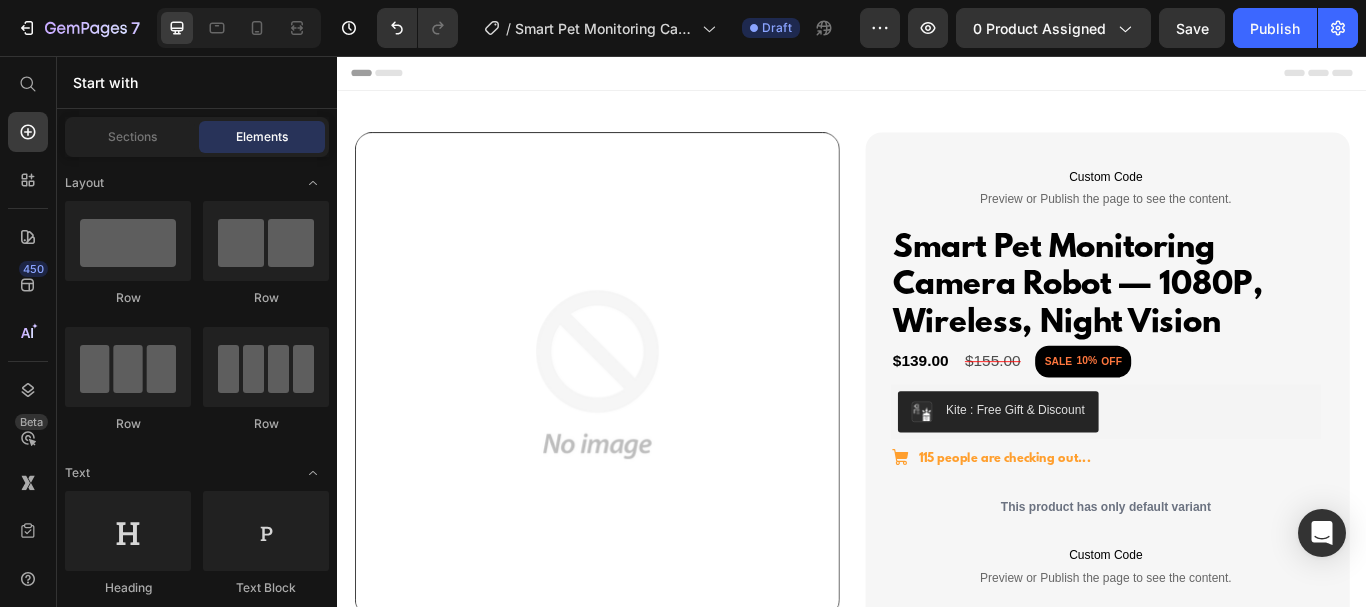 scroll, scrollTop: 435, scrollLeft: 0, axis: vertical 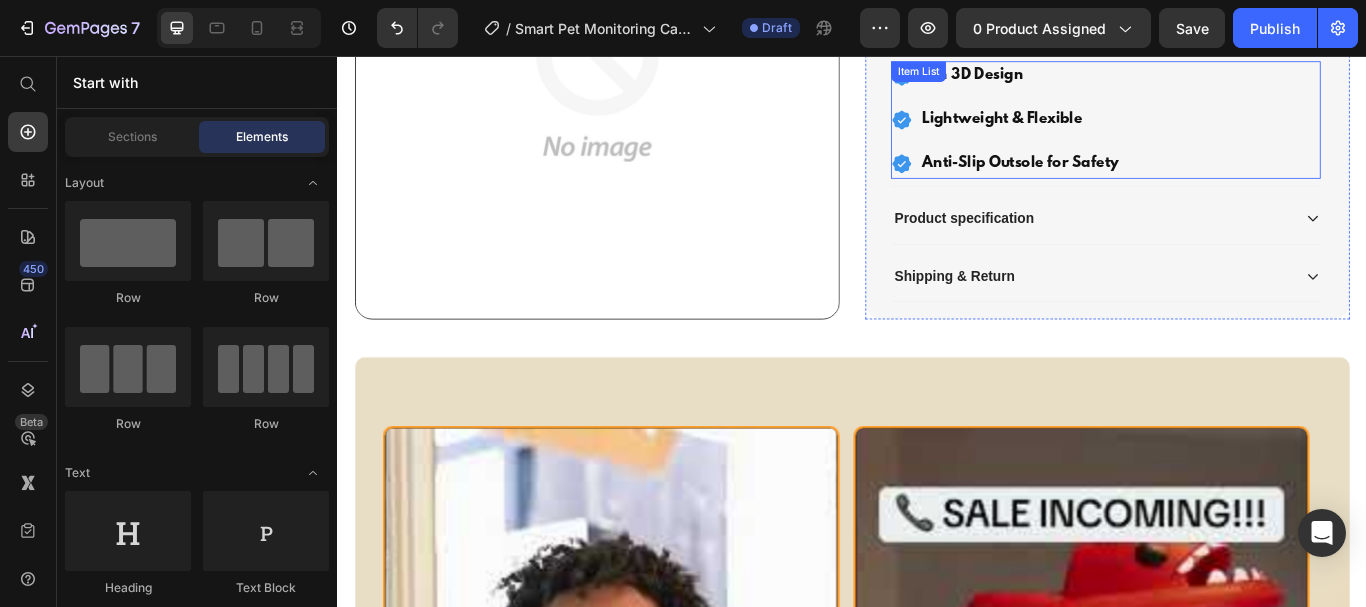 click on "Fun 3D Design" at bounding box center [1132, 80] 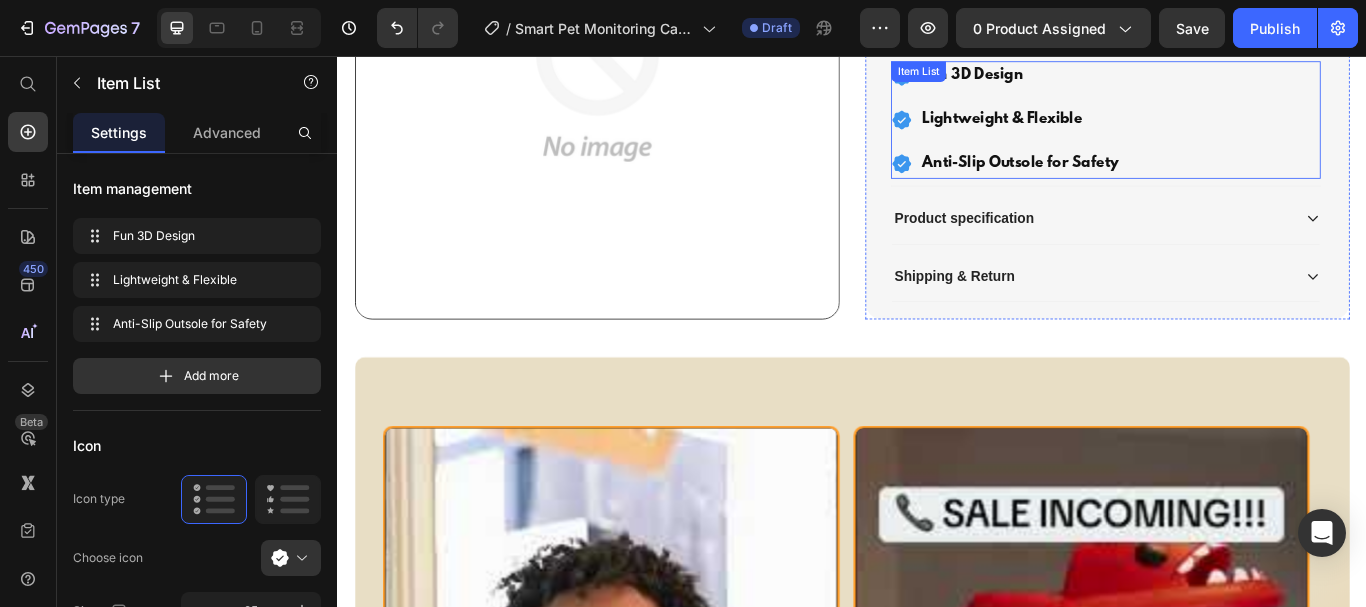 click on "Fun 3D Design" at bounding box center [1132, 80] 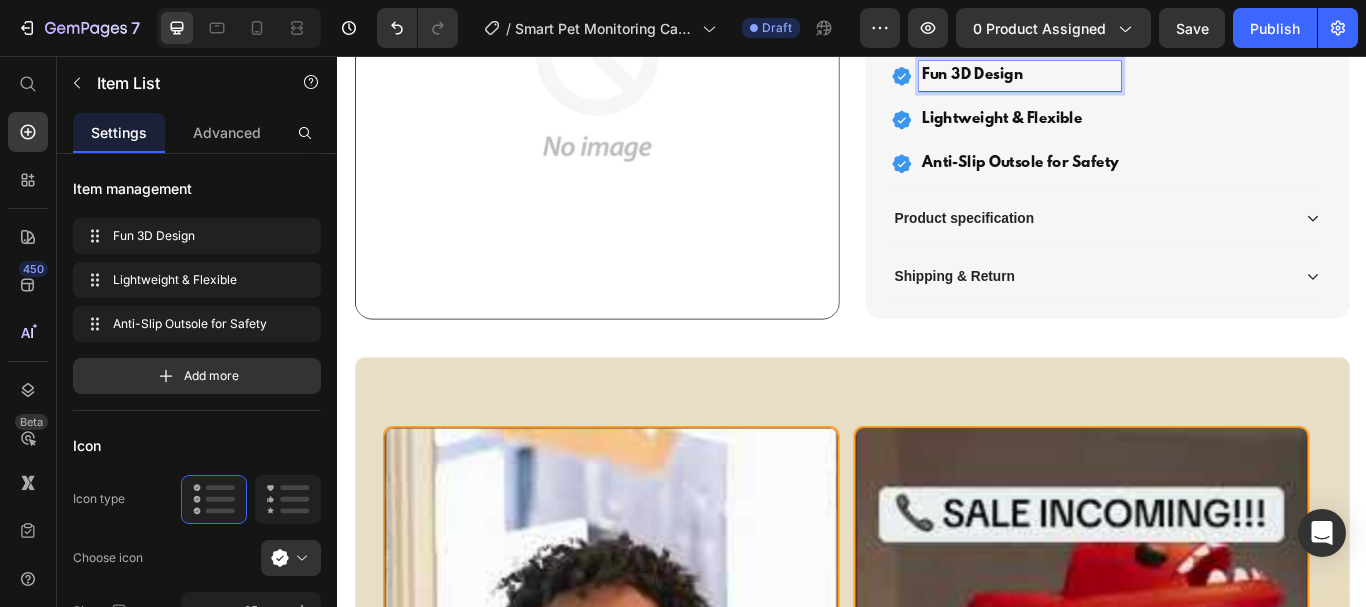 click on "Fun 3D Design" at bounding box center [1132, 80] 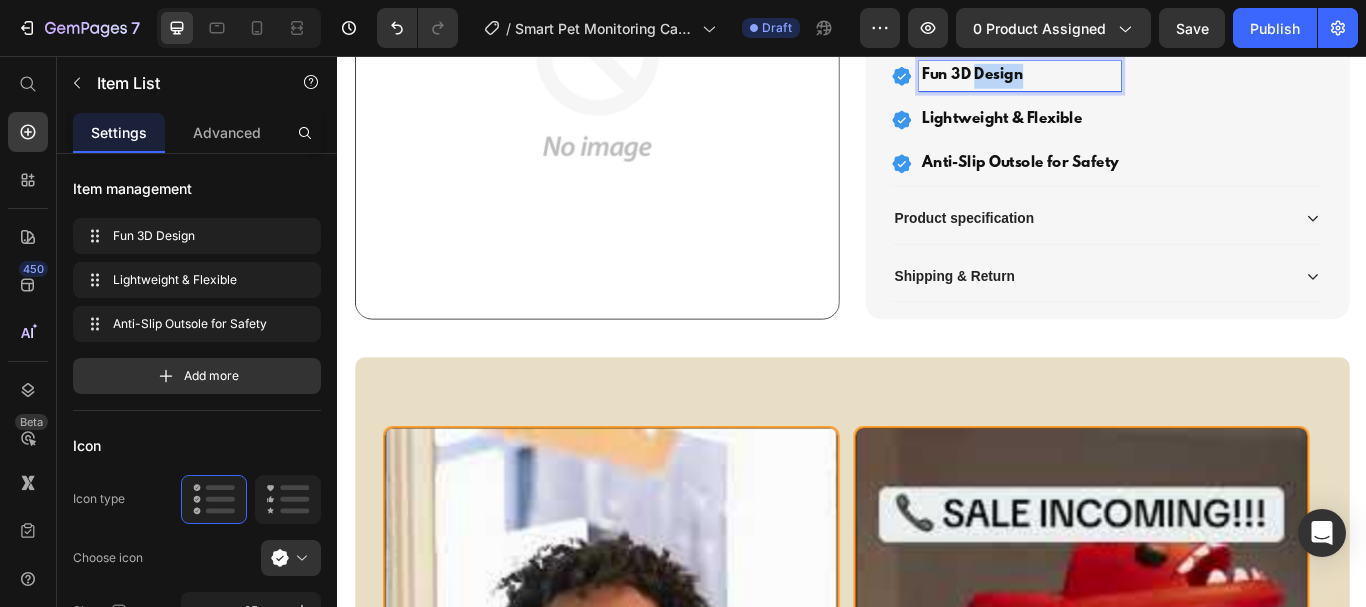click on "Fun 3D Design" at bounding box center (1132, 80) 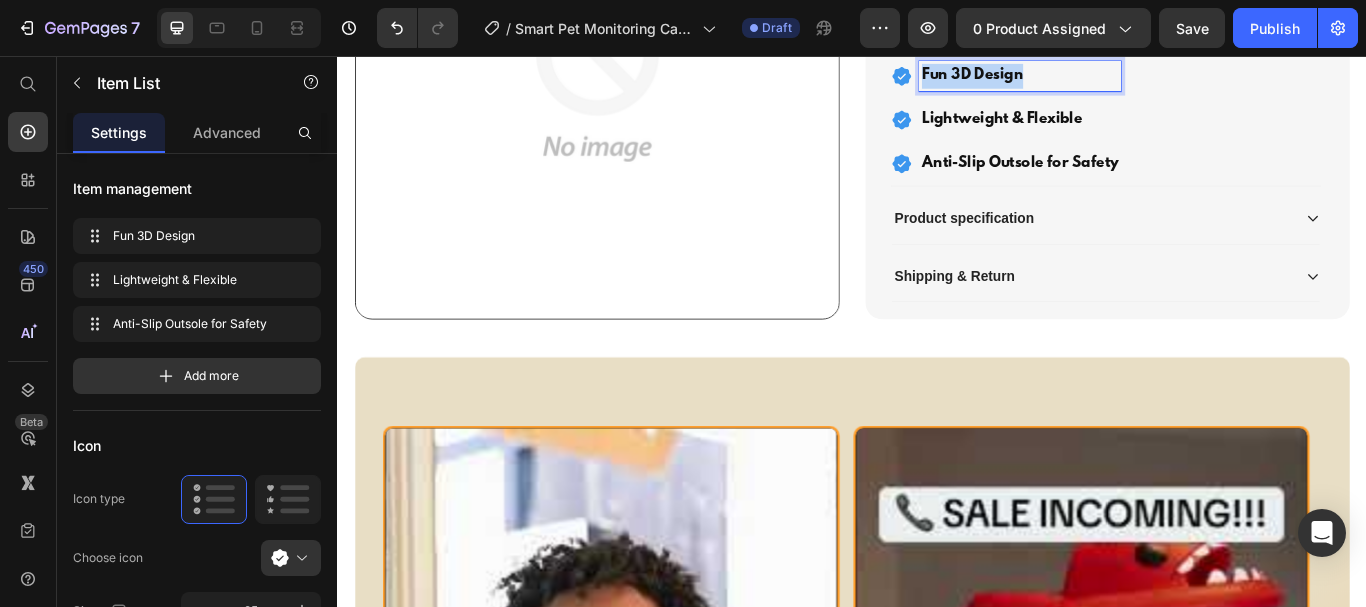 click on "Fun 3D Design" at bounding box center [1132, 80] 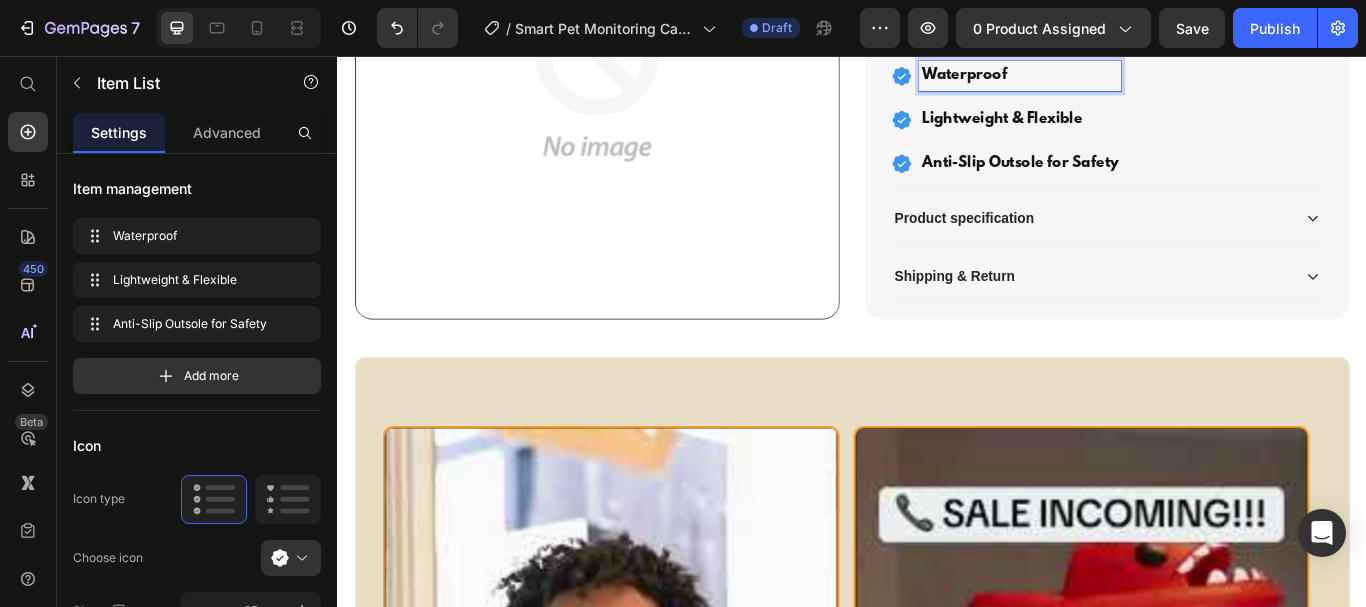 click on "Lightweight & Flexible" at bounding box center [1132, 131] 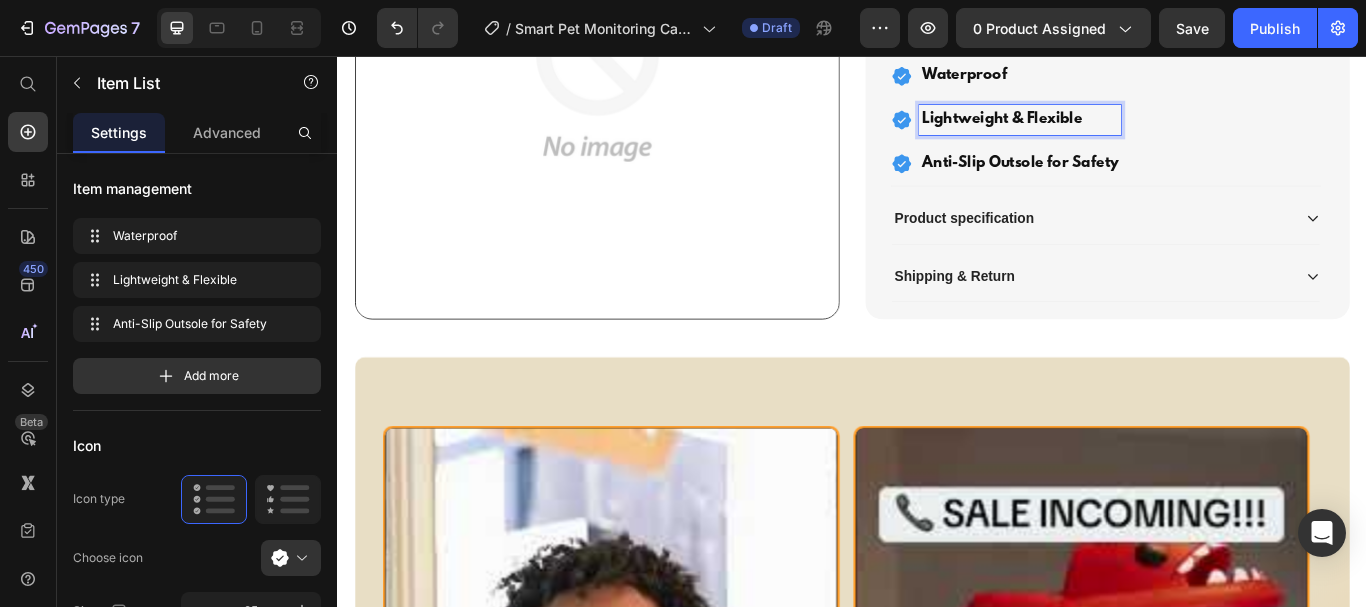 drag, startPoint x: 1130, startPoint y: 132, endPoint x: 1130, endPoint y: 146, distance: 14 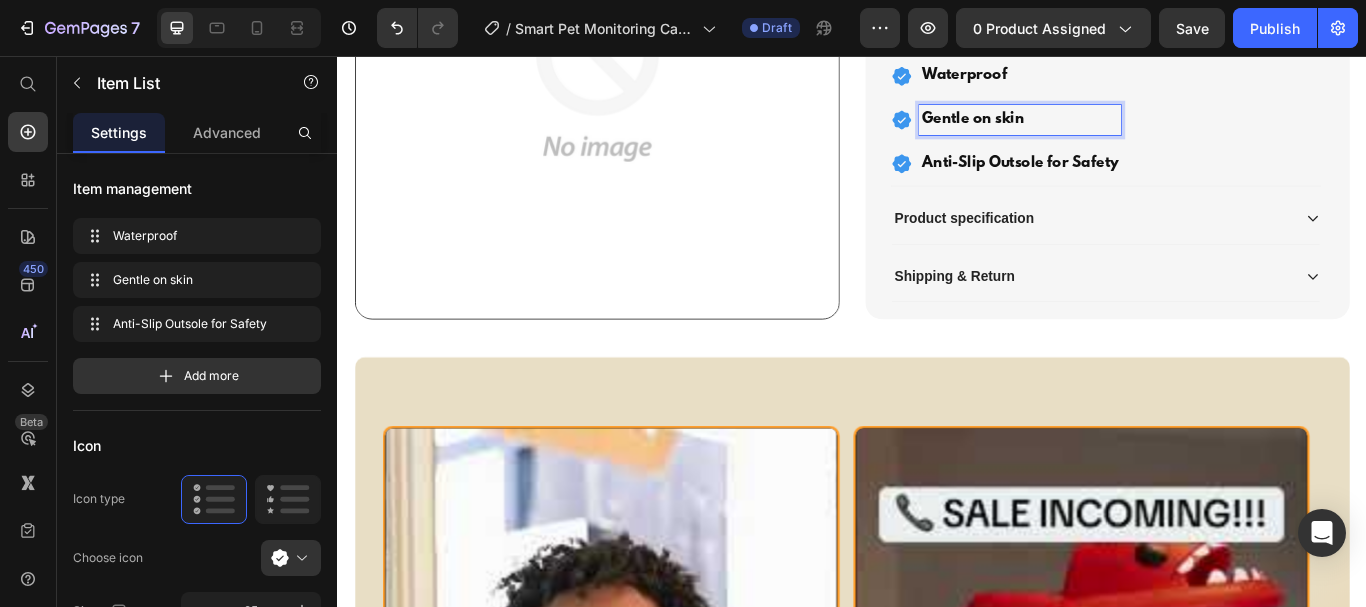 click on "Anti-Slip Outsole for Safety" at bounding box center [1132, 182] 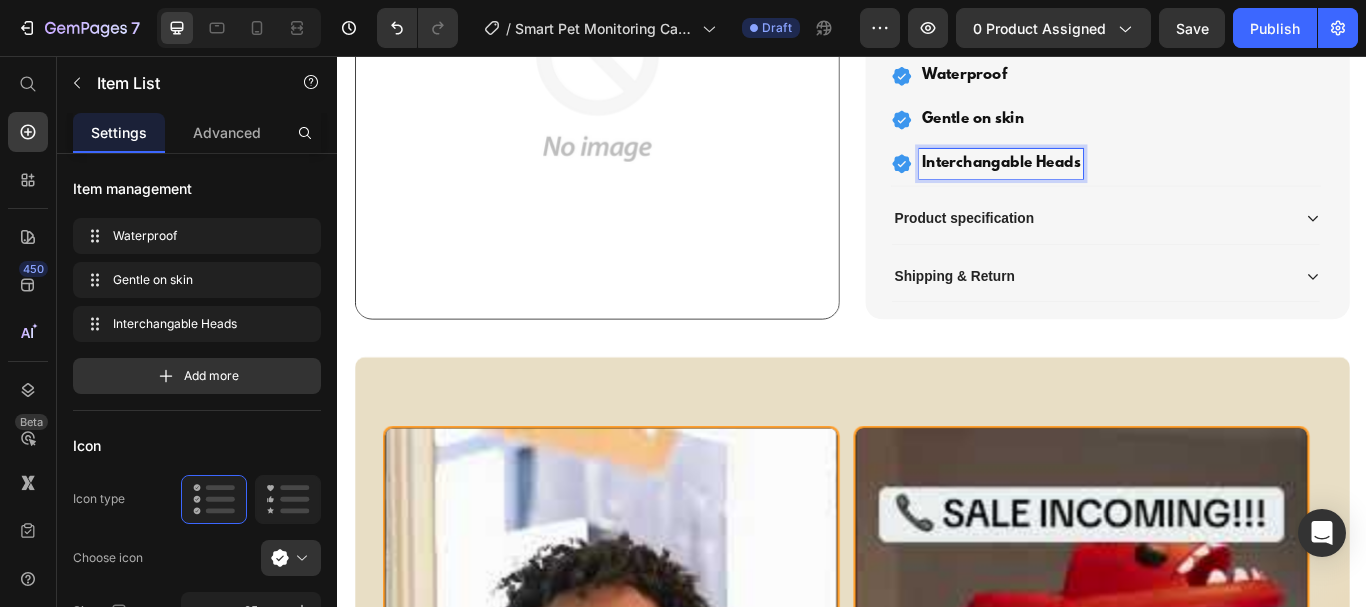 click on "Interchangable Heads" at bounding box center [1110, 182] 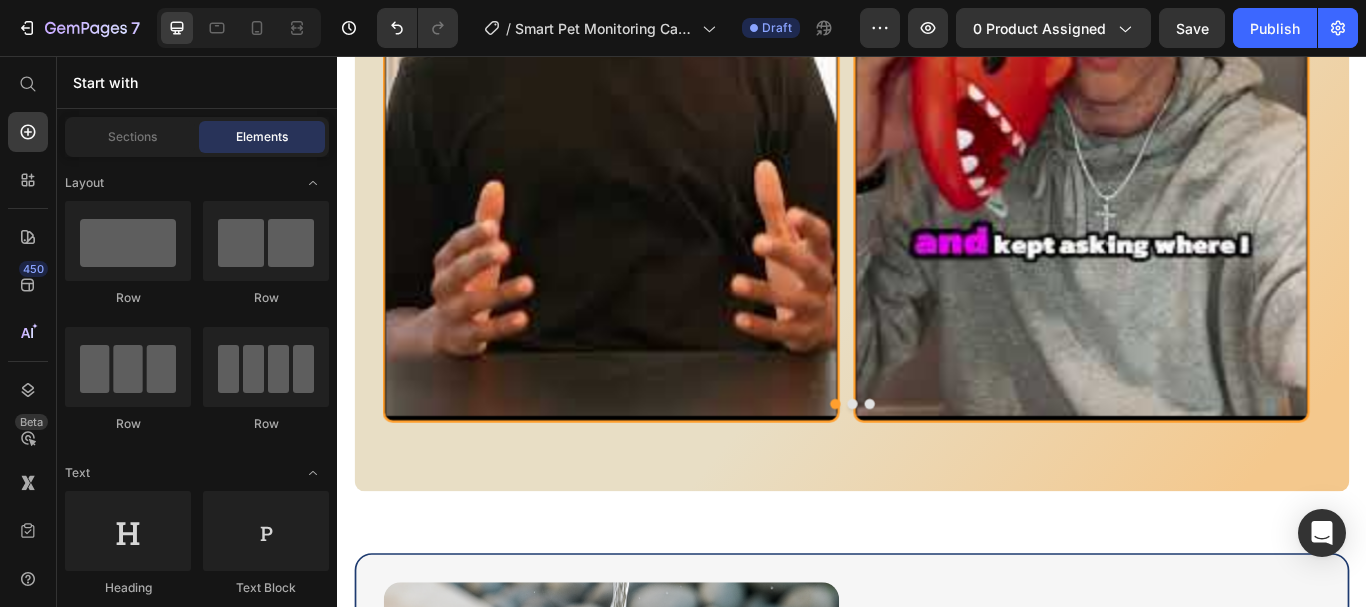 scroll, scrollTop: 1993, scrollLeft: 0, axis: vertical 